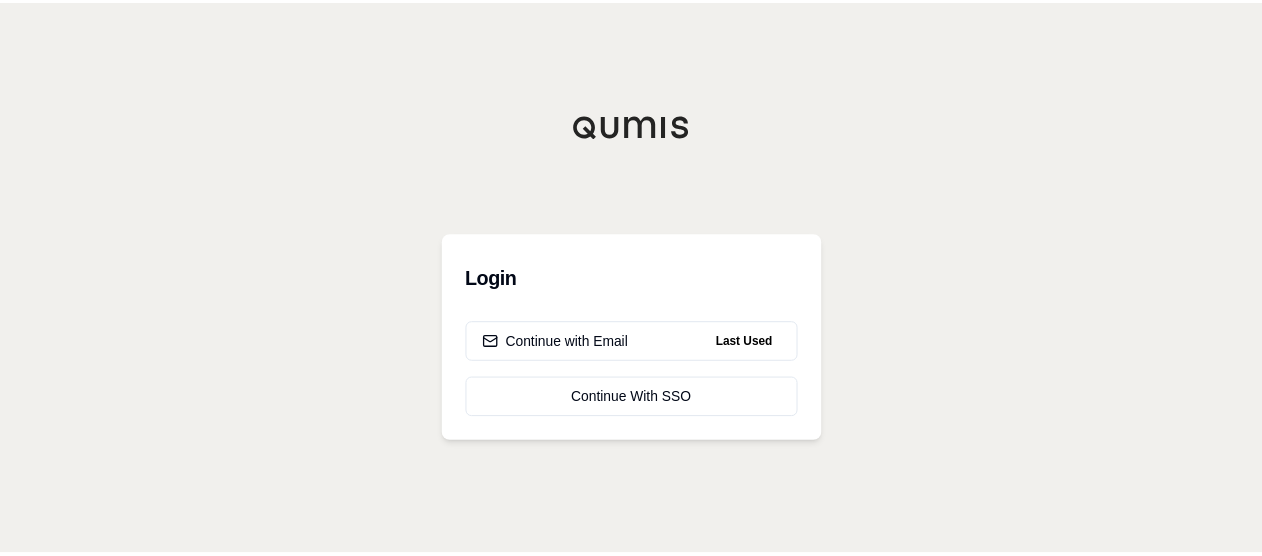 scroll, scrollTop: 0, scrollLeft: 0, axis: both 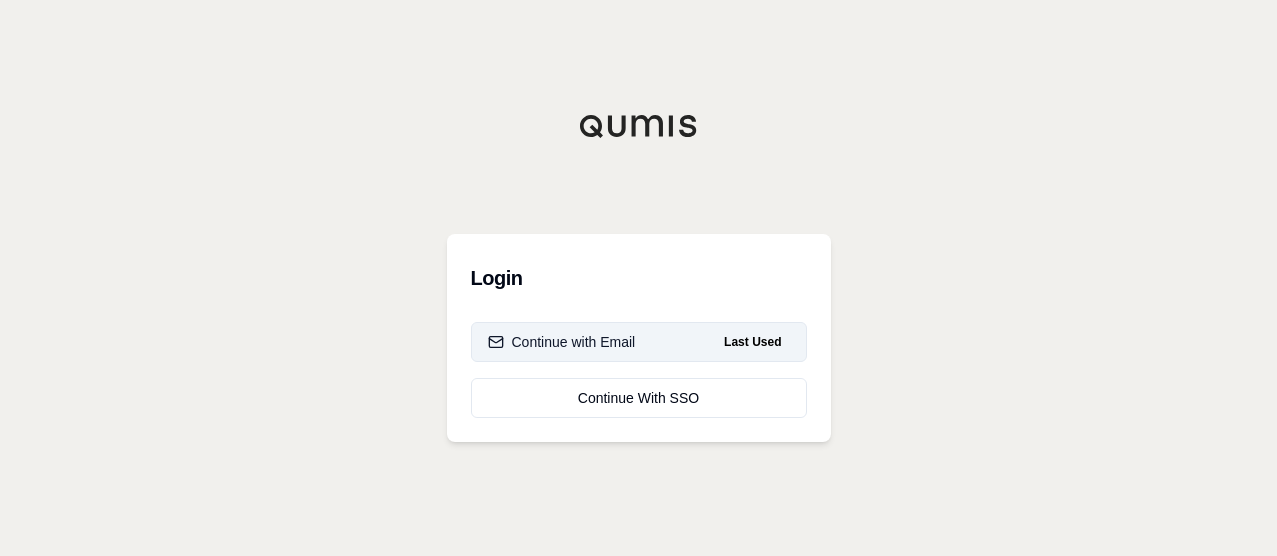 click on "Continue with Email" at bounding box center [562, 342] 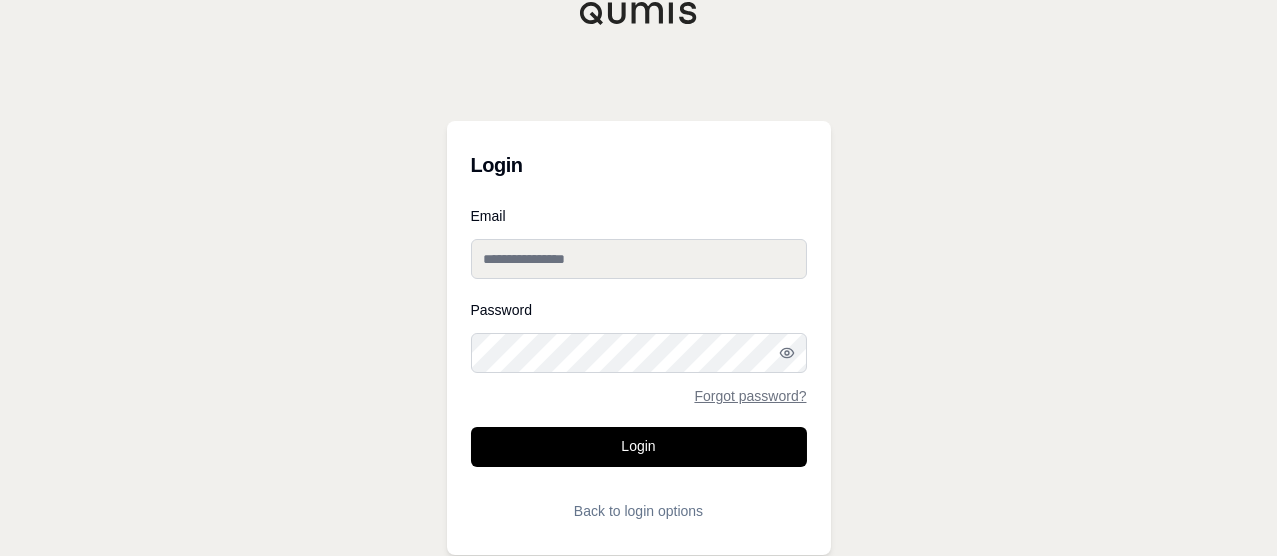 type on "**********" 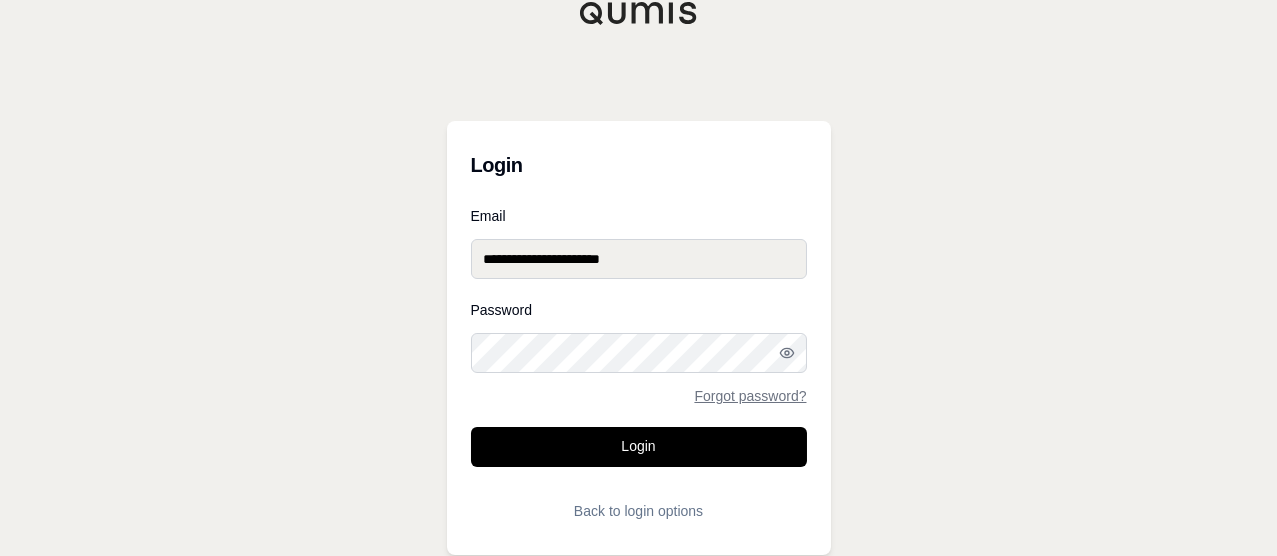 click on "**********" at bounding box center [638, 278] 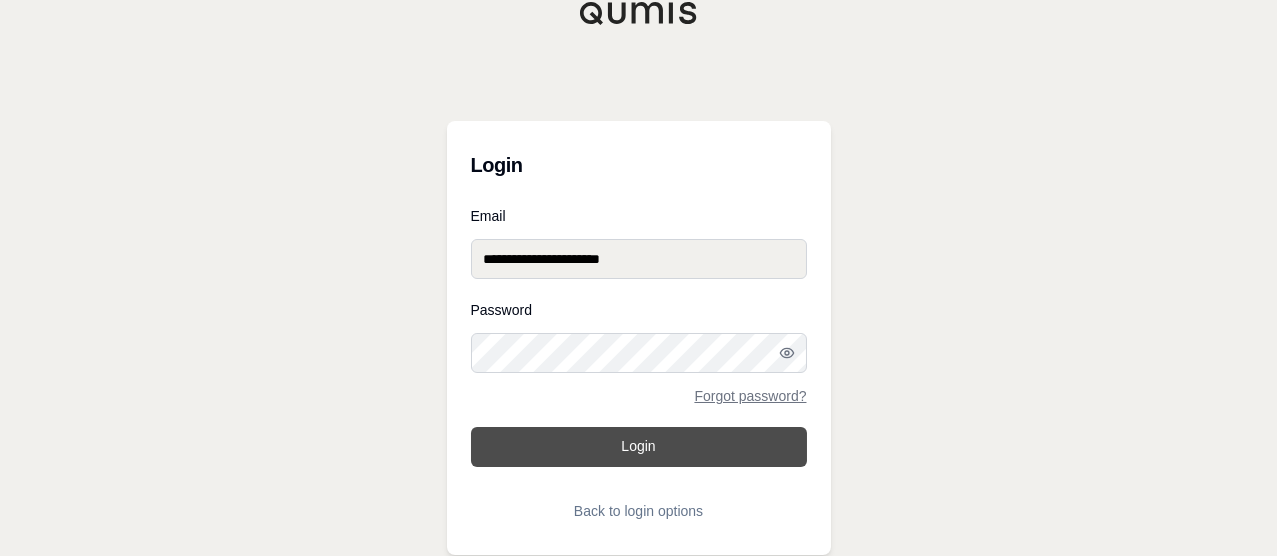 click on "Login" at bounding box center [639, 447] 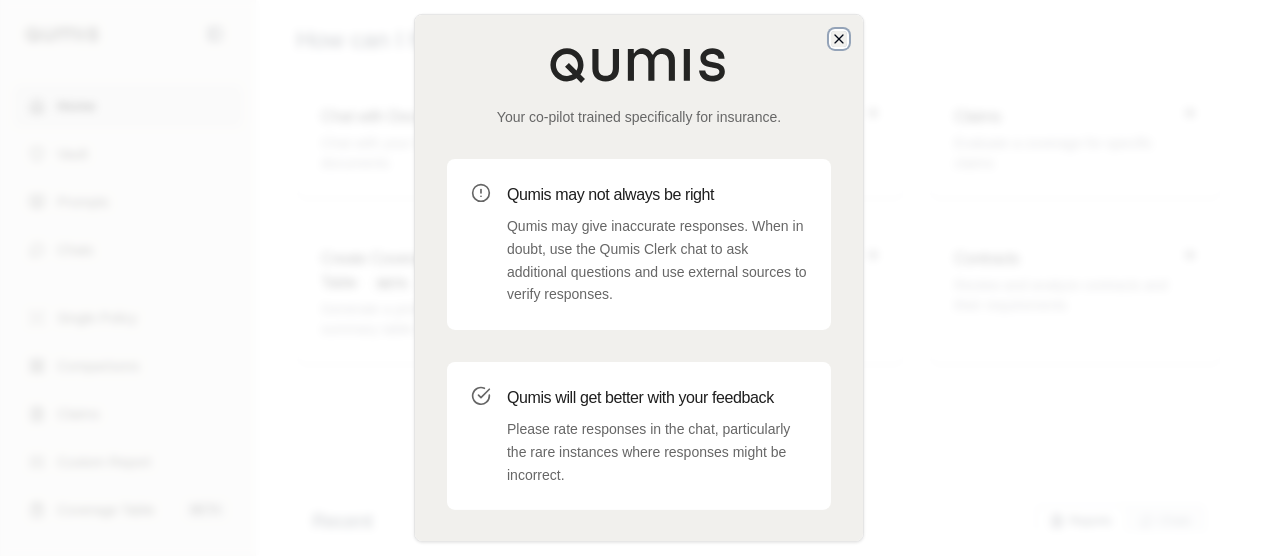 click 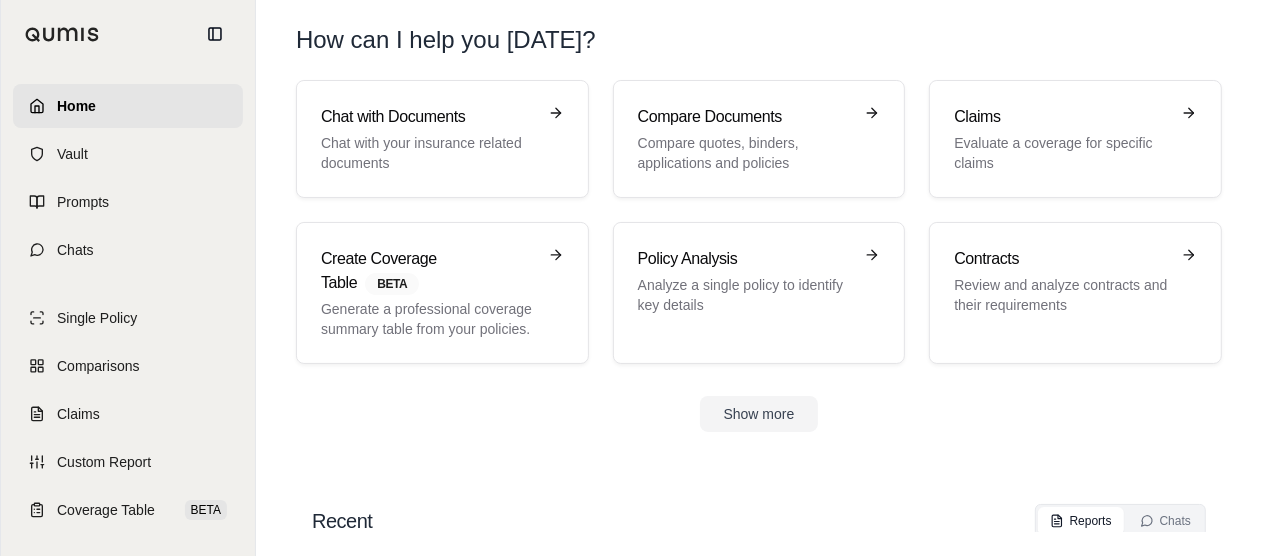 click on "Home" at bounding box center [76, 106] 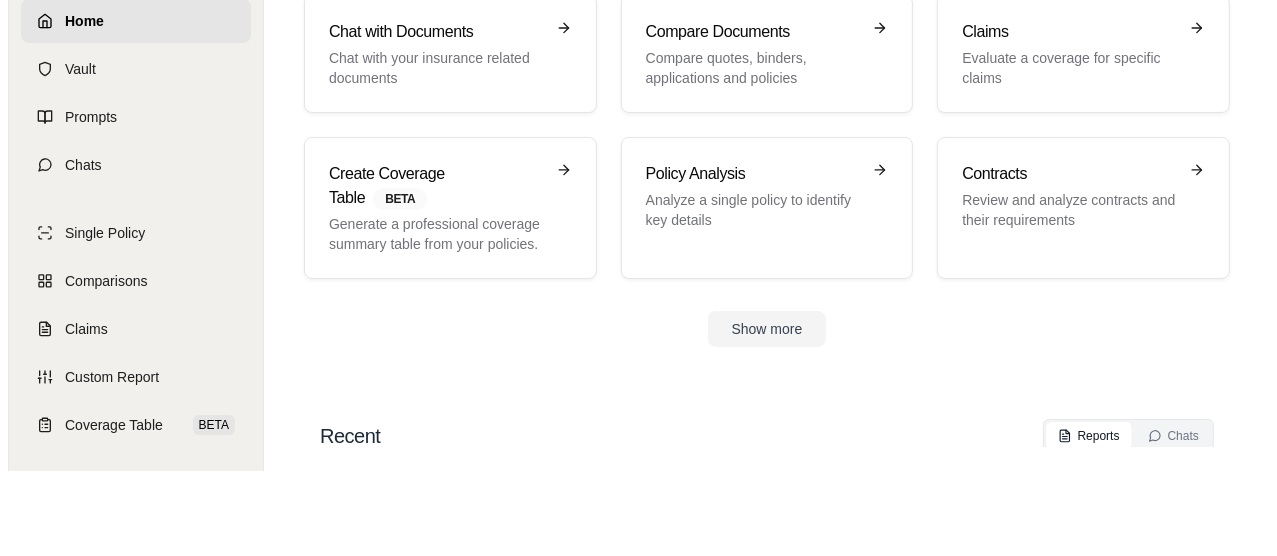 scroll, scrollTop: 0, scrollLeft: 0, axis: both 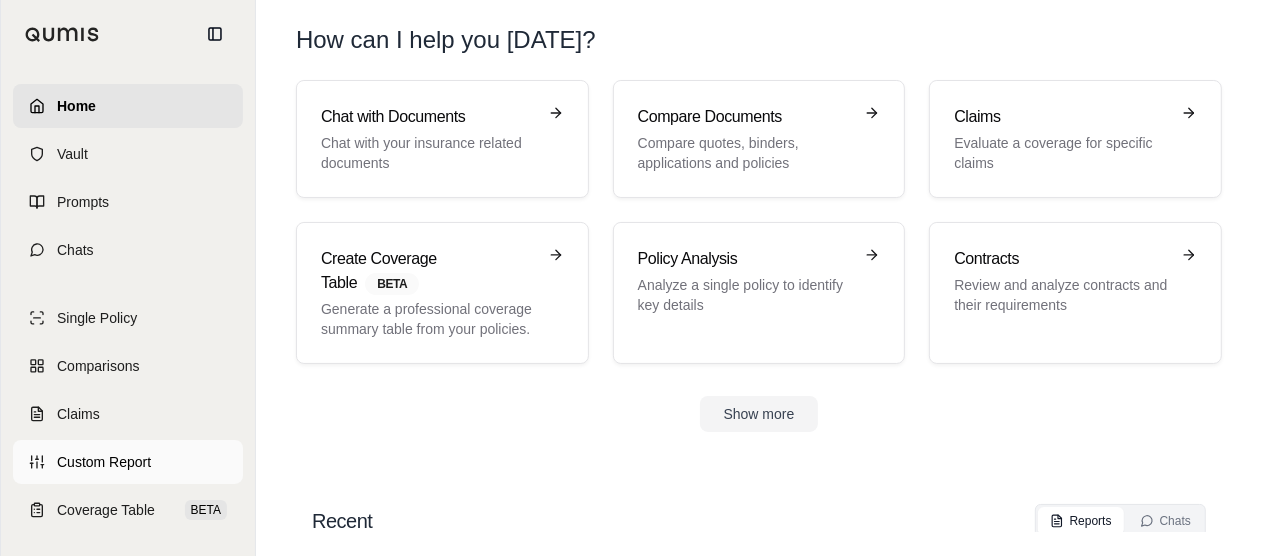 click on "Custom Report" at bounding box center [104, 462] 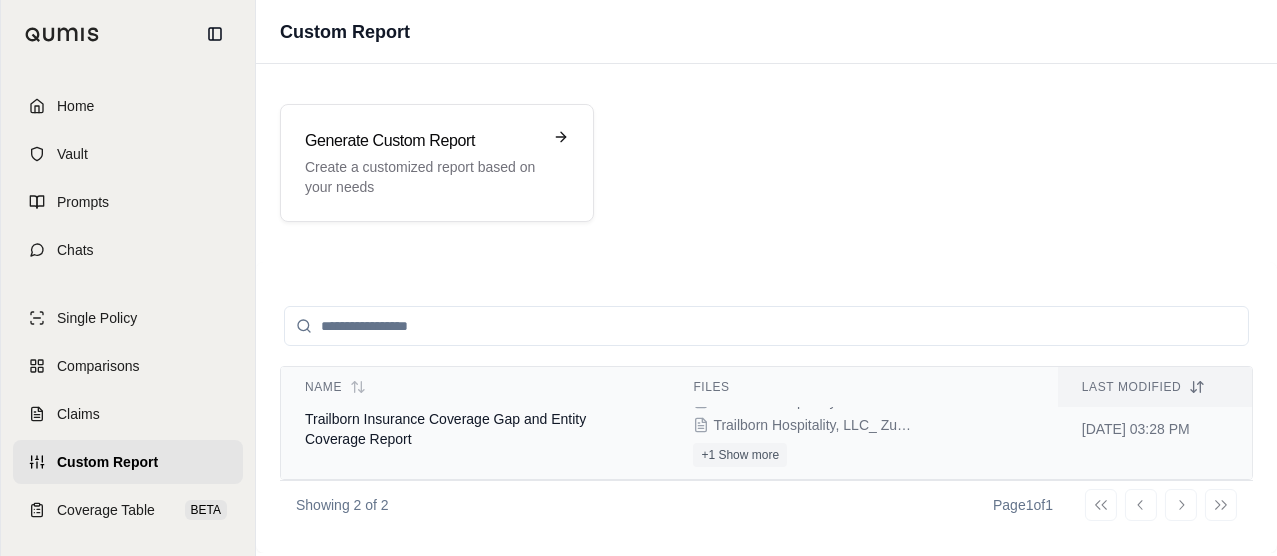 scroll, scrollTop: 0, scrollLeft: 0, axis: both 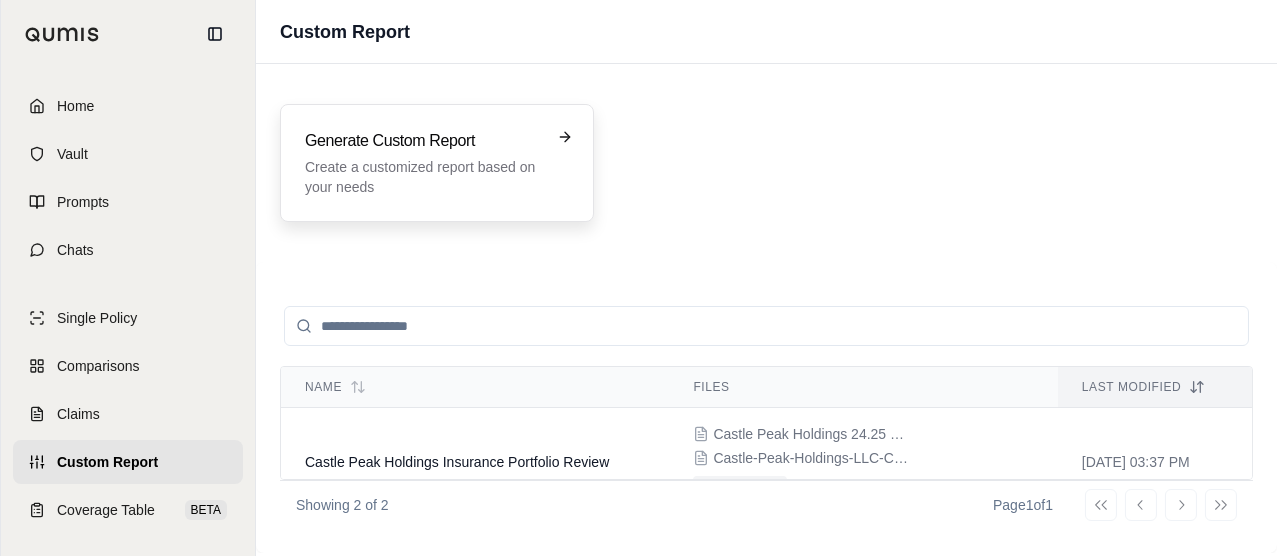 click on "Create a customized report based on your needs" at bounding box center (423, 177) 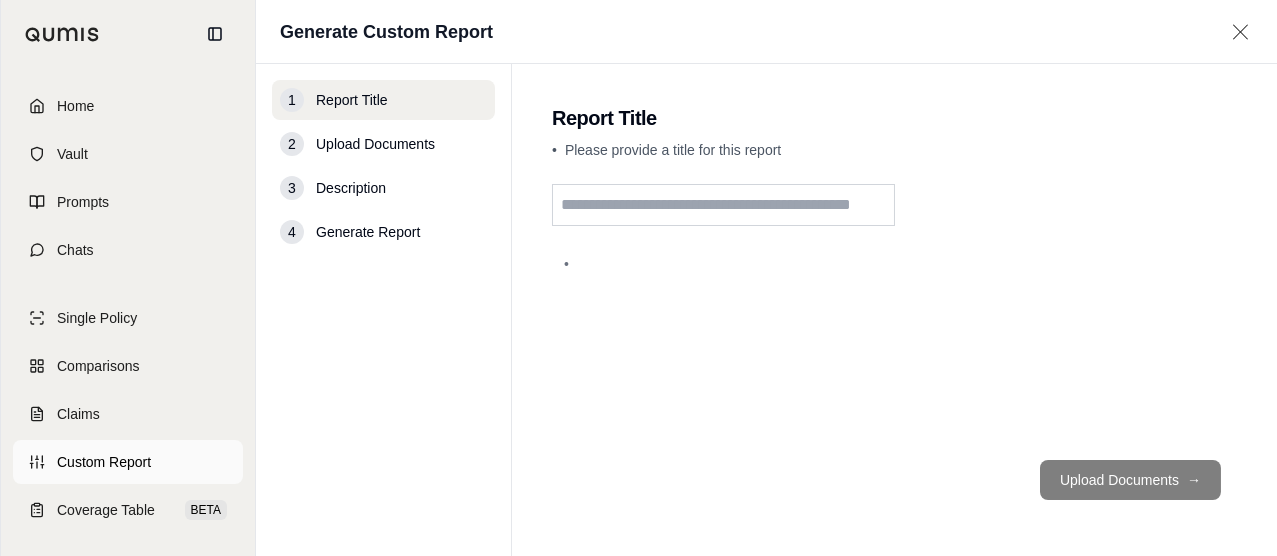 click on "Custom Report" at bounding box center (104, 462) 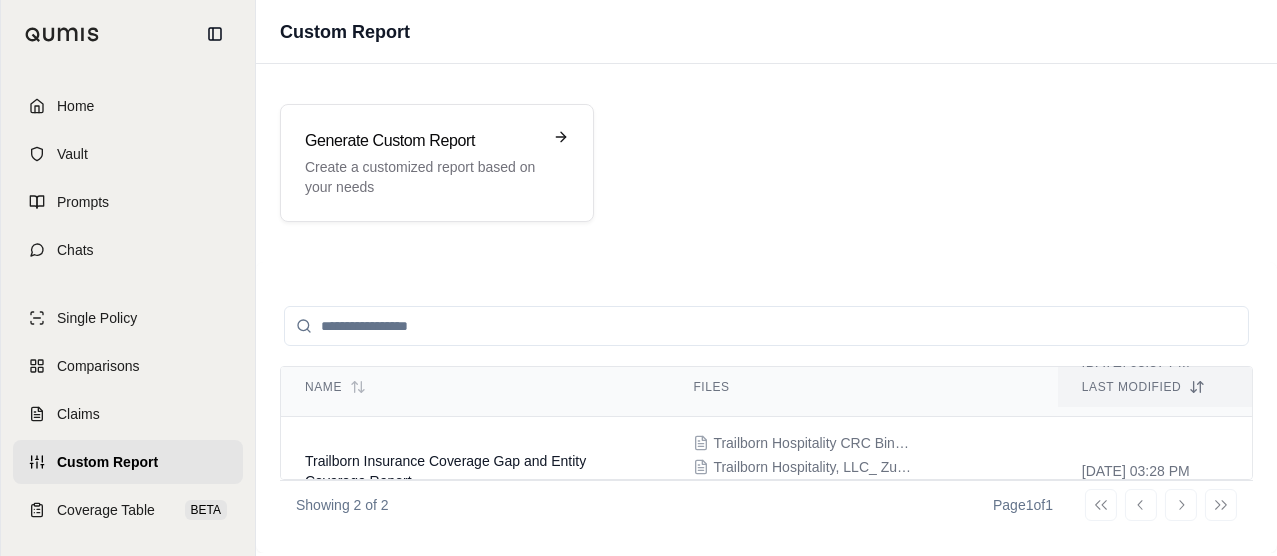 scroll, scrollTop: 0, scrollLeft: 0, axis: both 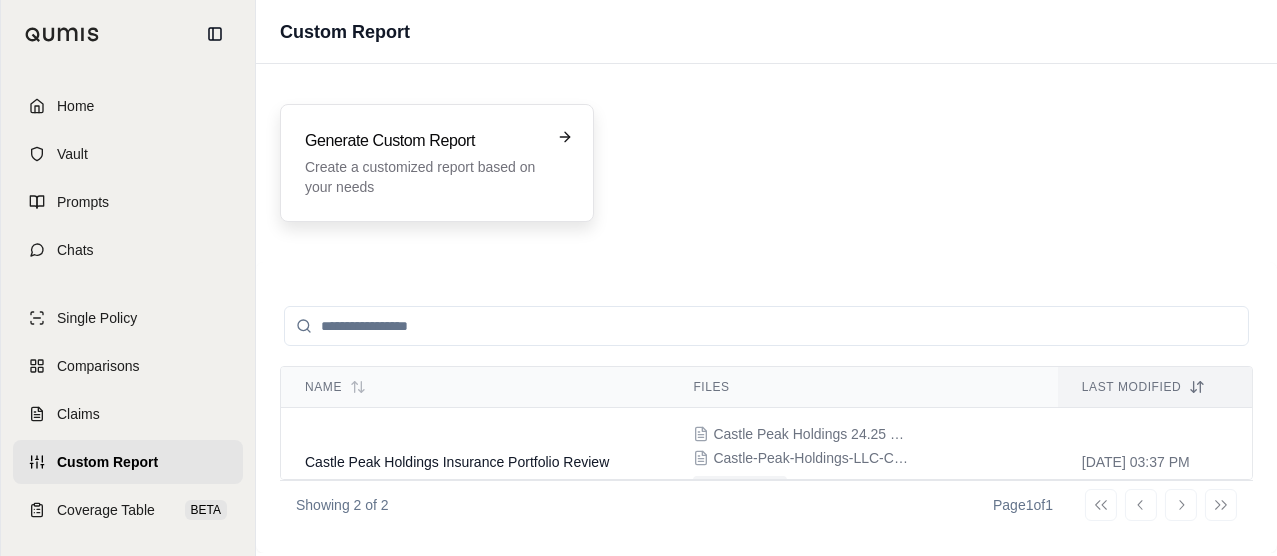 click on "Create a customized report based on your needs" at bounding box center (423, 177) 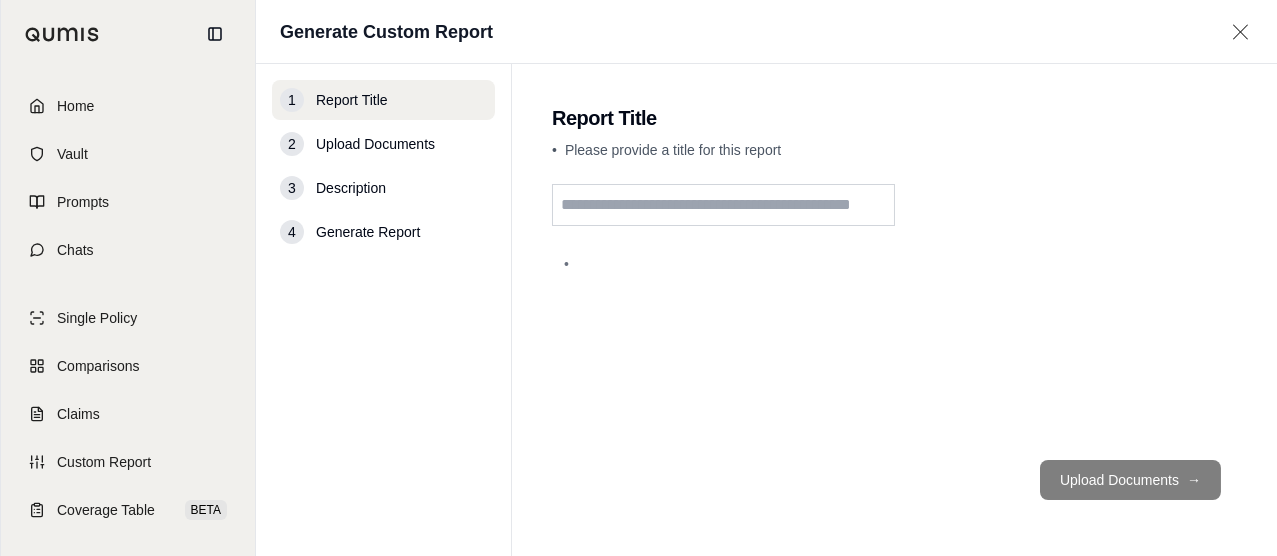 click at bounding box center [723, 205] 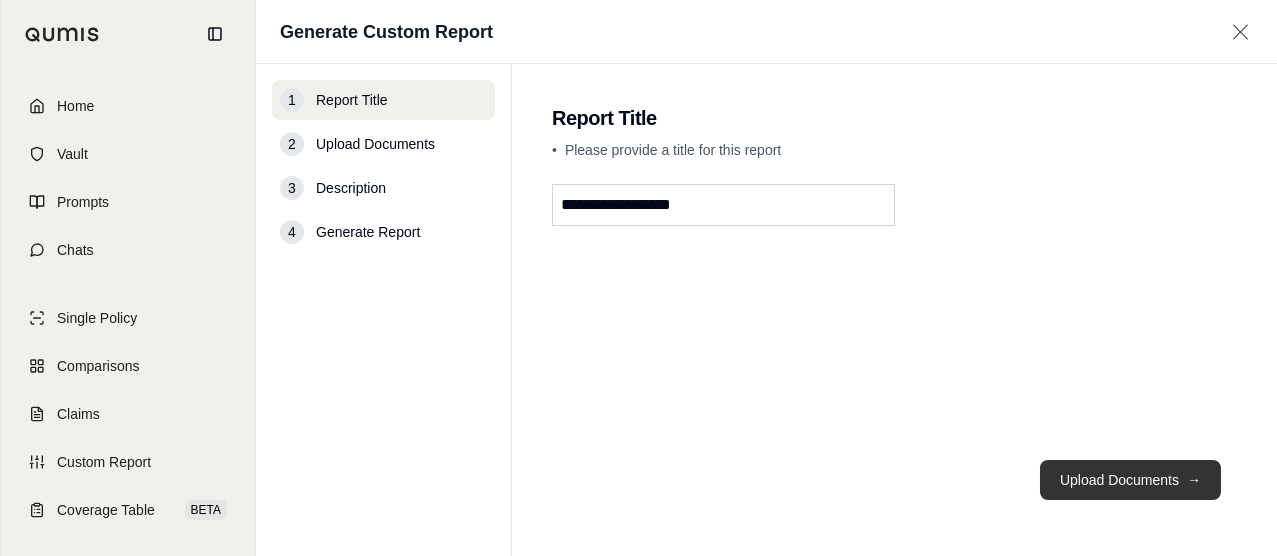 type on "**********" 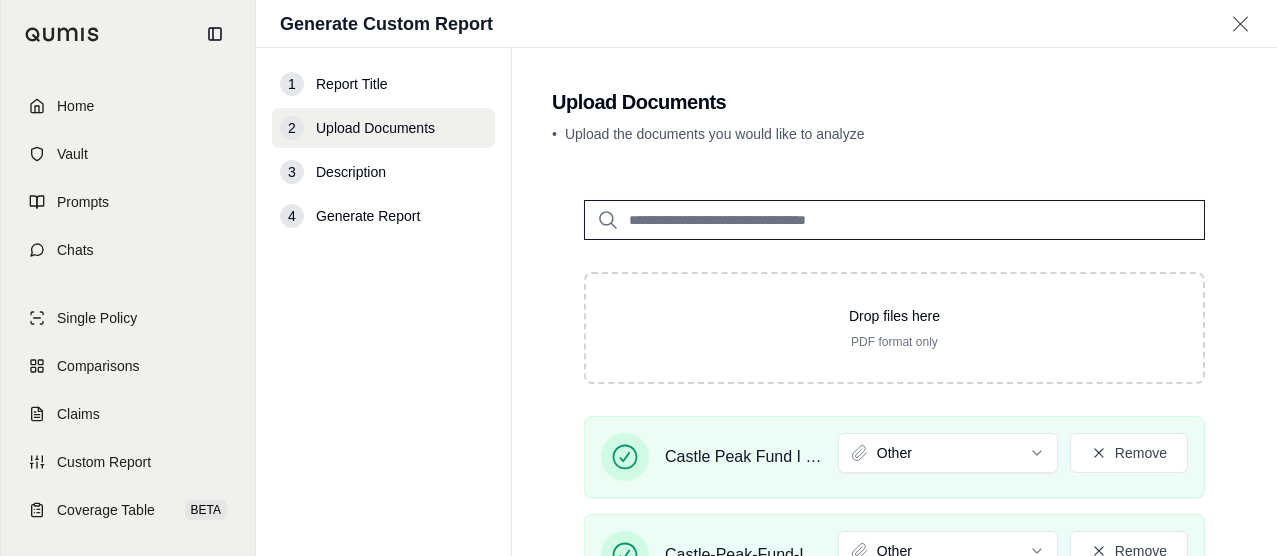 scroll, scrollTop: 165, scrollLeft: 0, axis: vertical 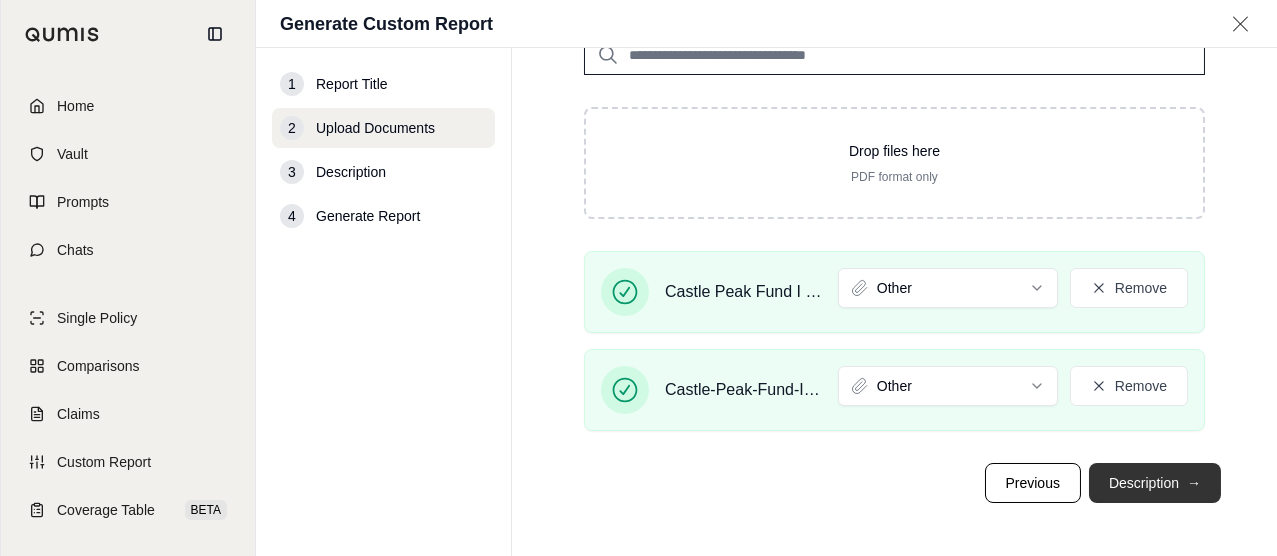 click on "Description →" at bounding box center (1155, 483) 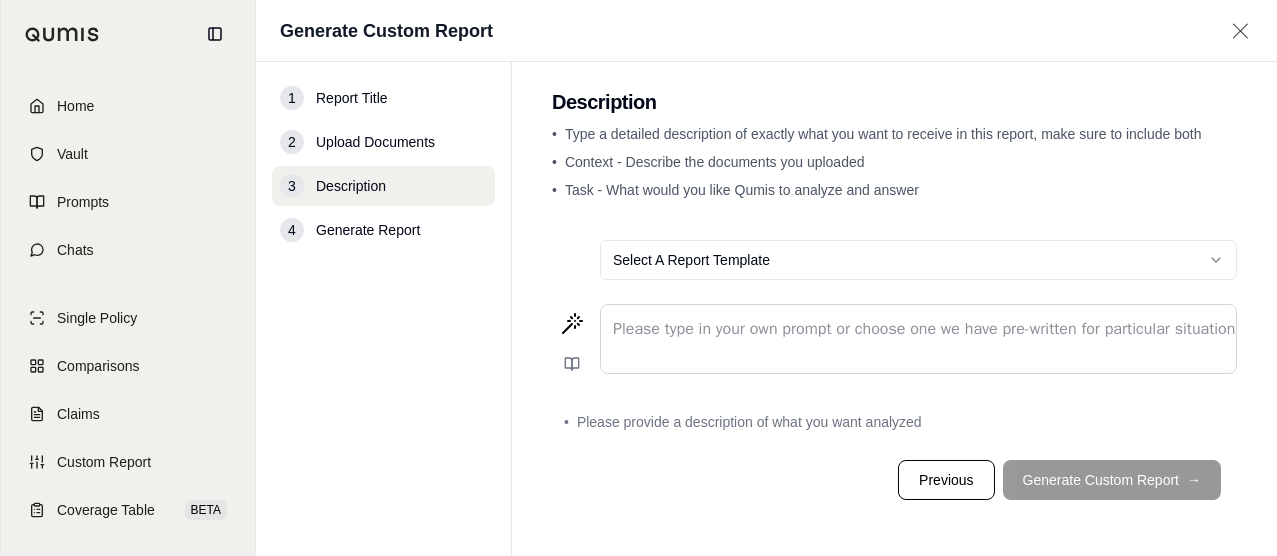 scroll, scrollTop: 0, scrollLeft: 0, axis: both 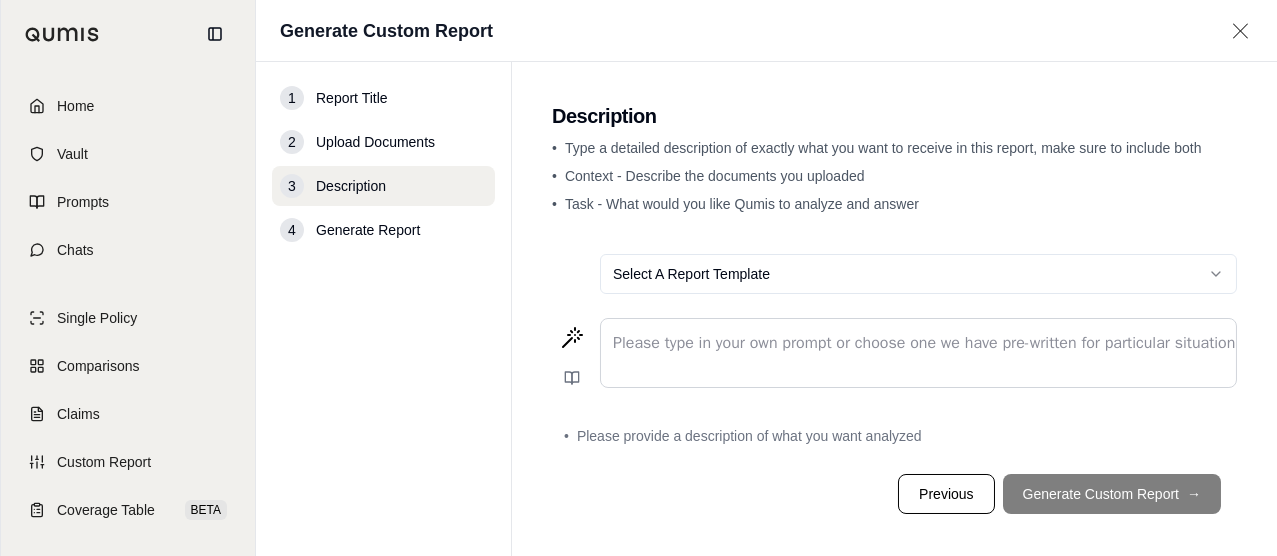 click at bounding box center (918, 343) 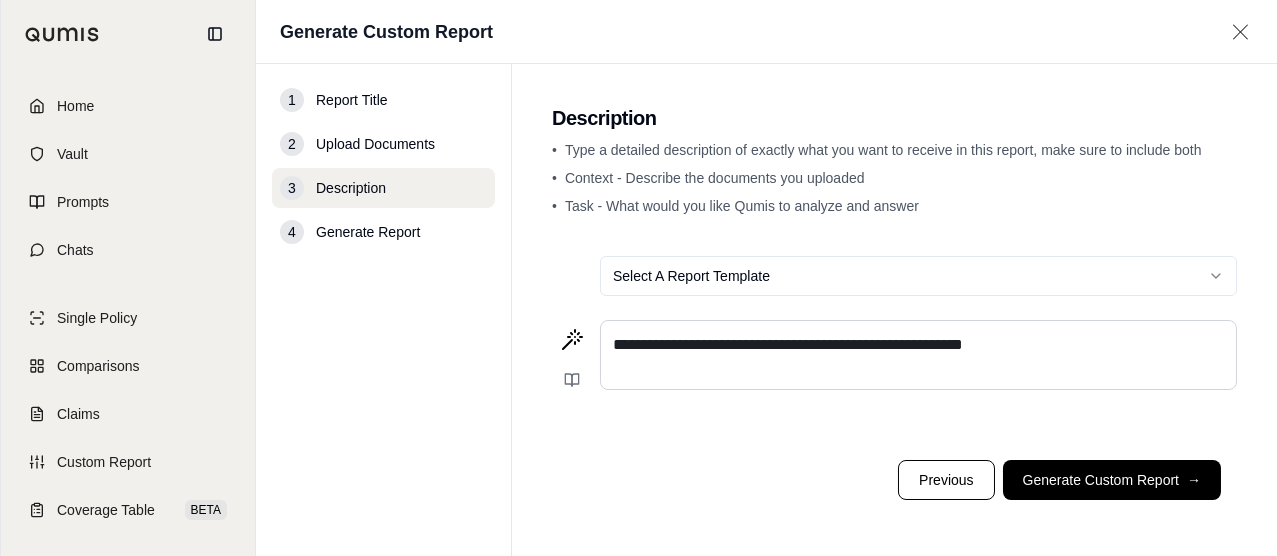 click on "**********" at bounding box center (918, 345) 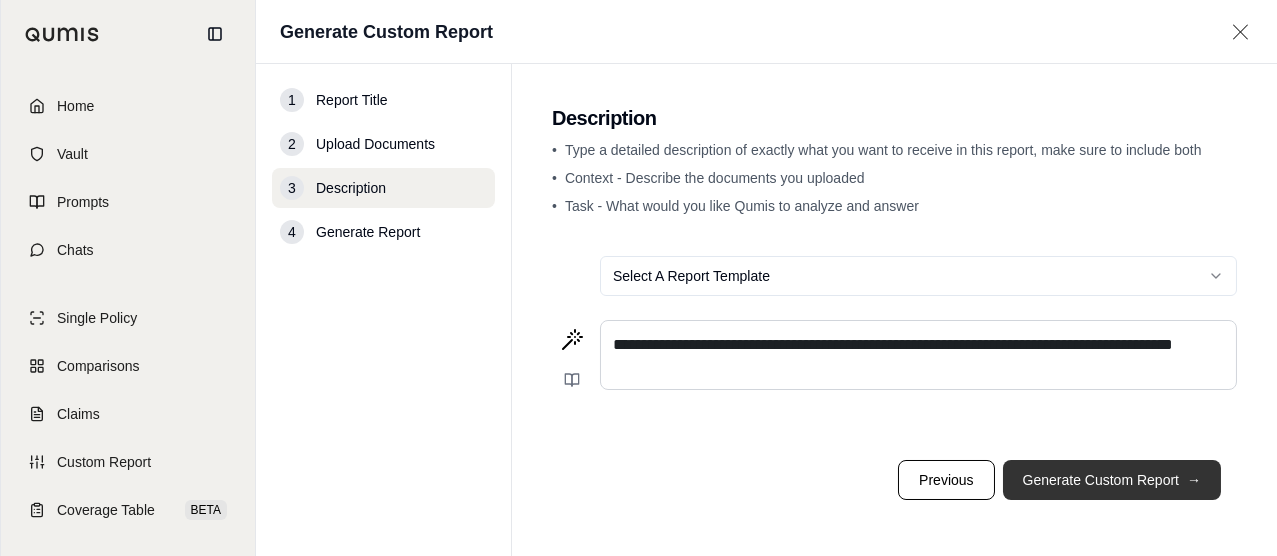 click on "Generate Custom Report →" at bounding box center [1112, 480] 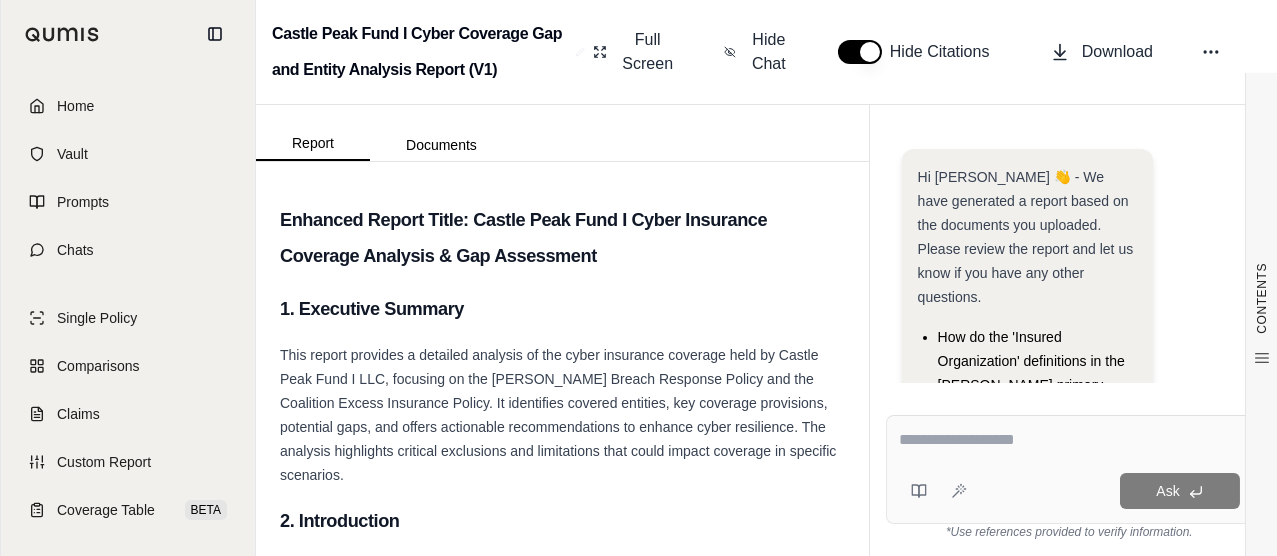 scroll, scrollTop: 0, scrollLeft: 0, axis: both 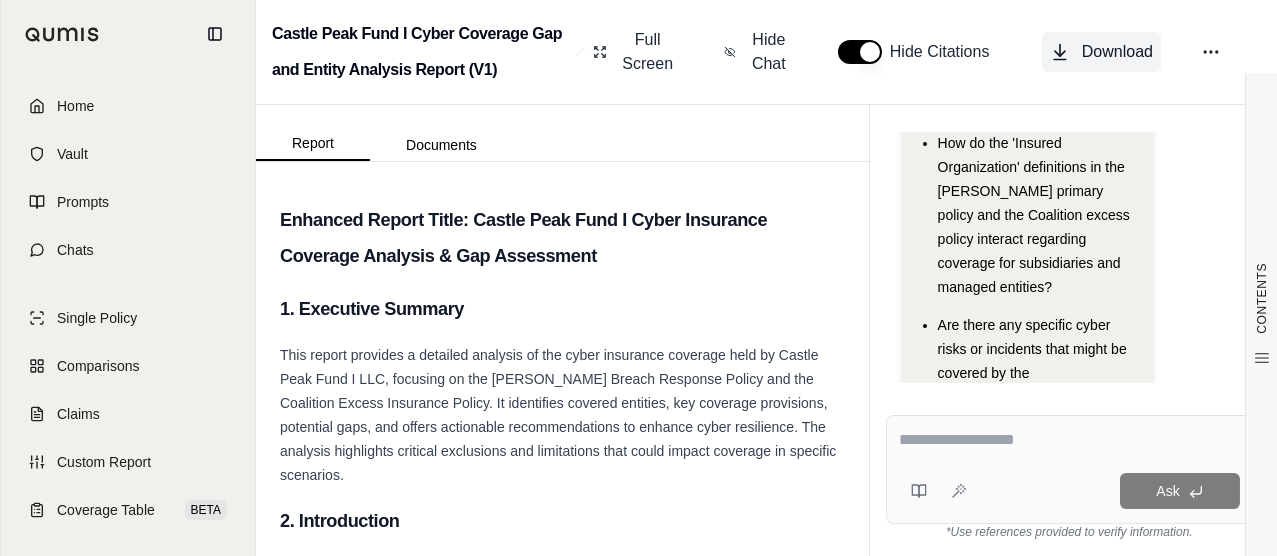 click on "Download" at bounding box center [1117, 52] 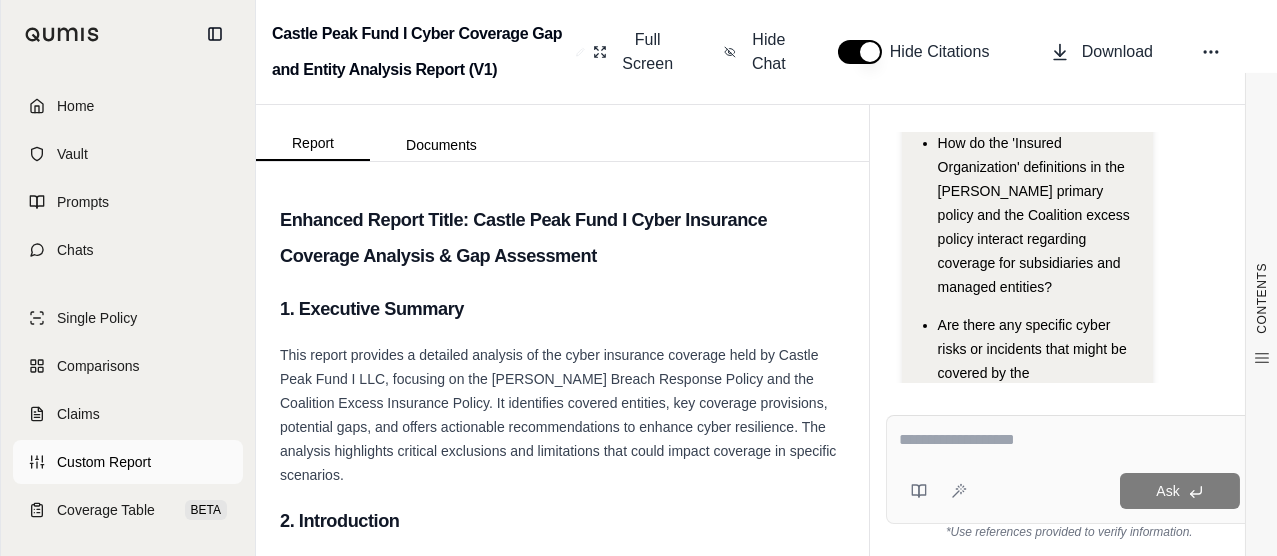 click on "Custom Report" at bounding box center [104, 462] 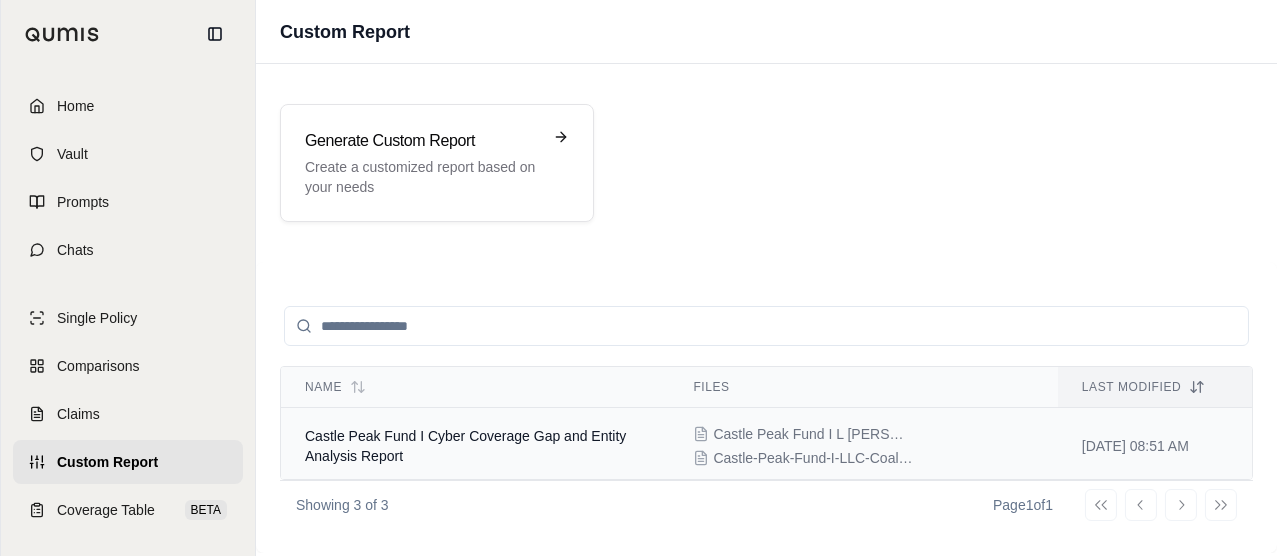 scroll, scrollTop: 100, scrollLeft: 0, axis: vertical 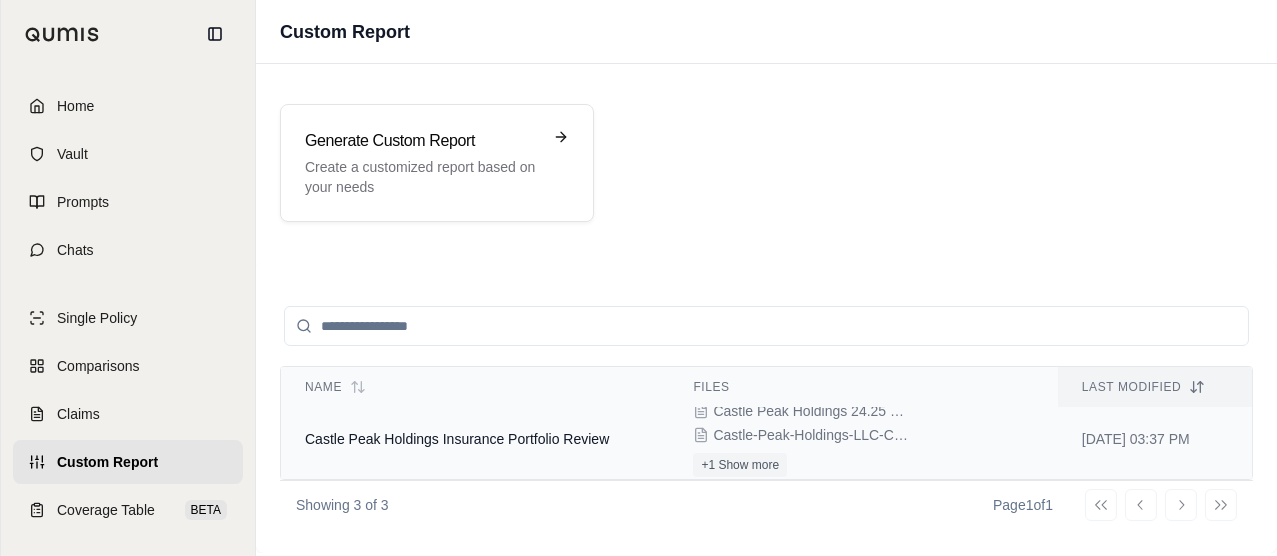 click on "Castle Peak Holdings Insurance Portfolio Review" at bounding box center [475, 439] 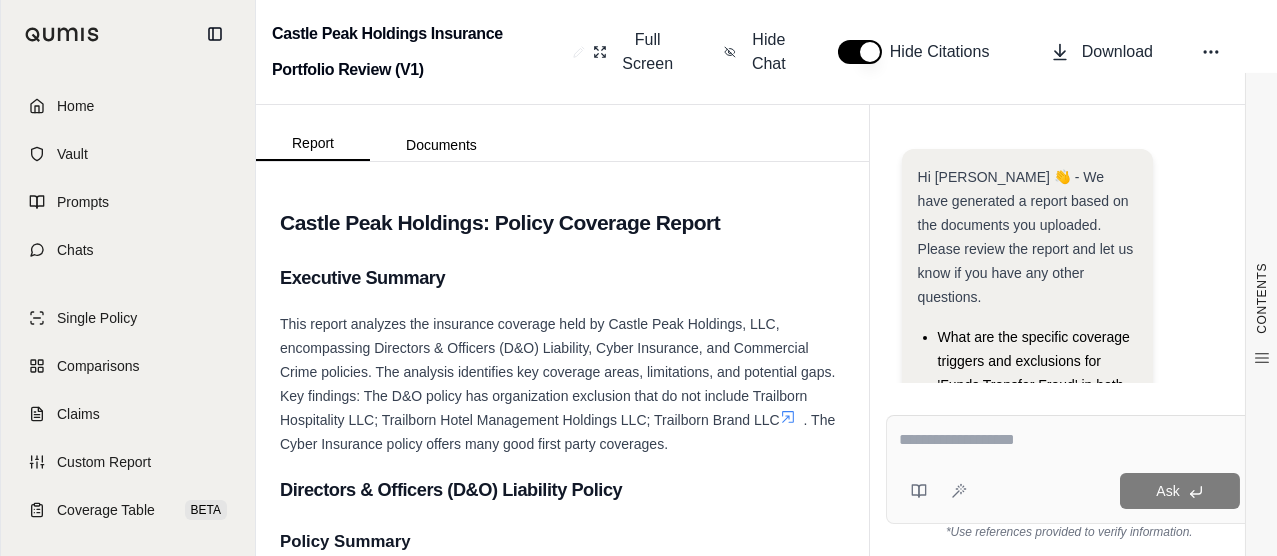 scroll, scrollTop: 379, scrollLeft: 0, axis: vertical 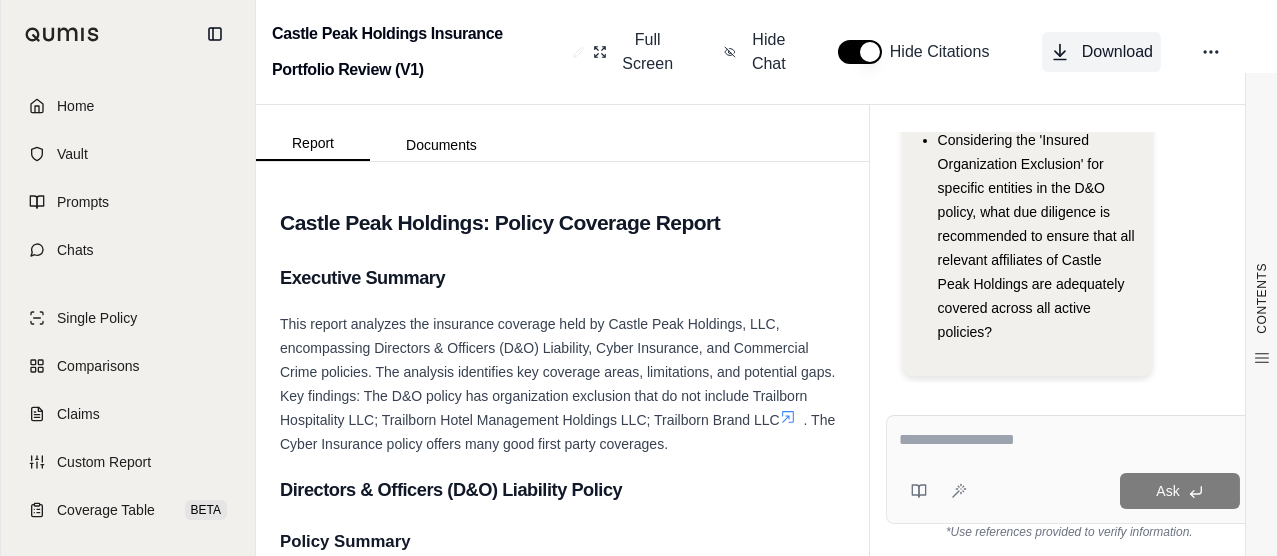 click on "Download" at bounding box center [1117, 52] 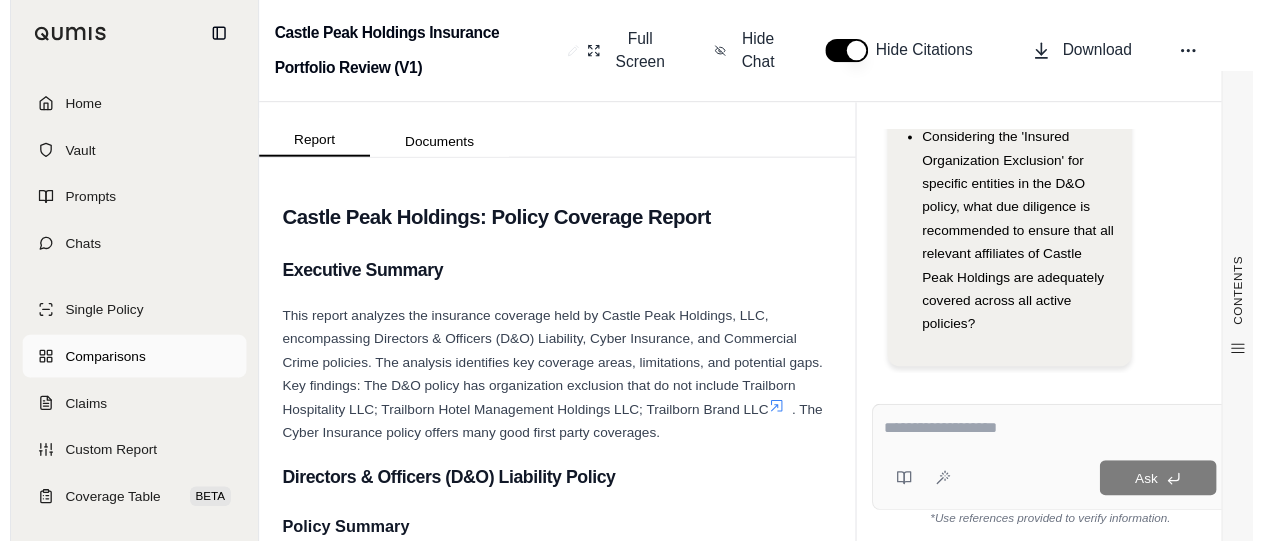 scroll, scrollTop: 100, scrollLeft: 0, axis: vertical 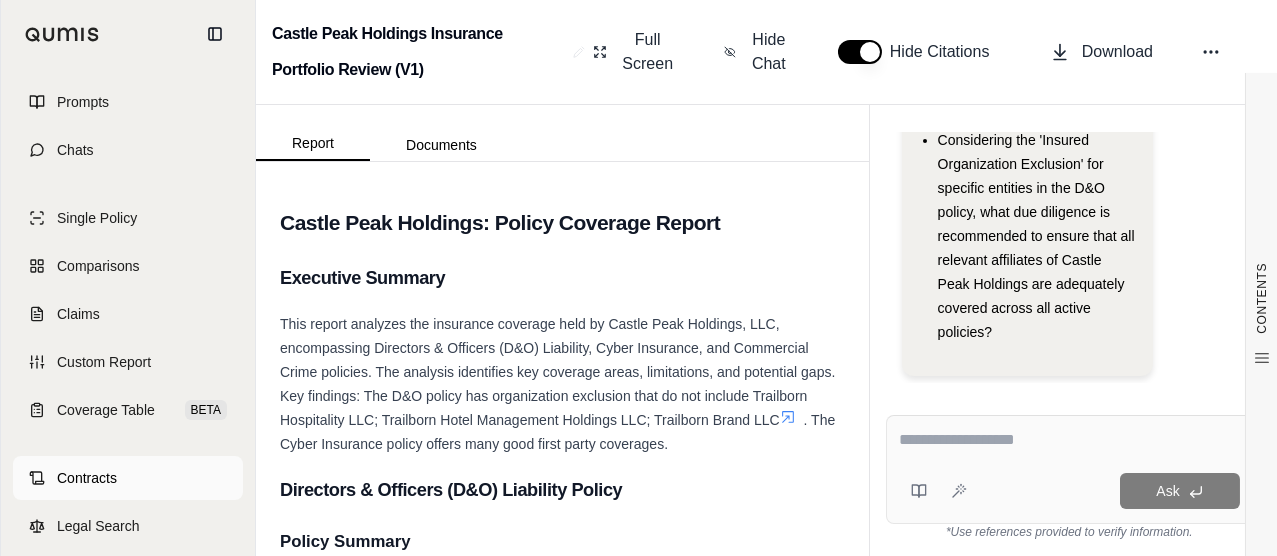click on "Contracts" at bounding box center [87, 478] 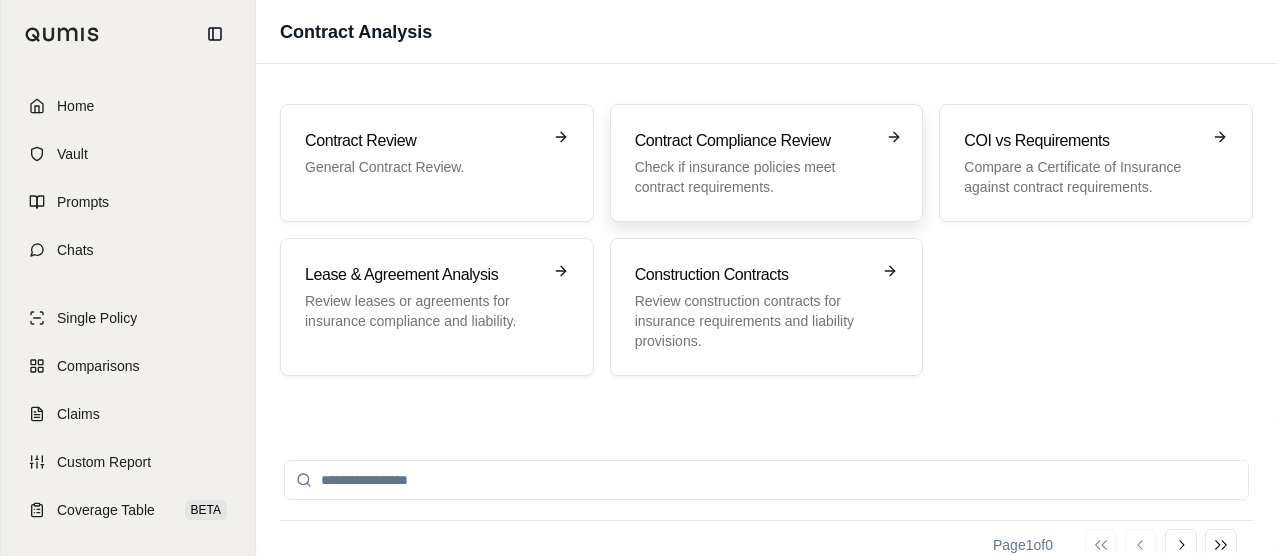 click on "Check if insurance policies meet contract requirements." at bounding box center [753, 177] 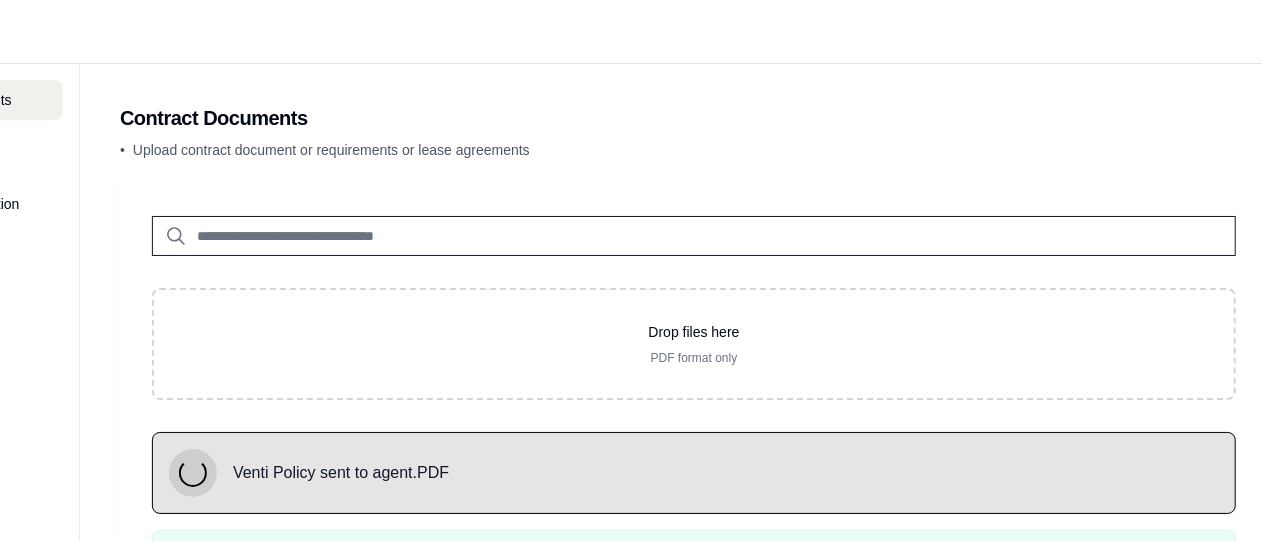 scroll, scrollTop: 0, scrollLeft: 477, axis: horizontal 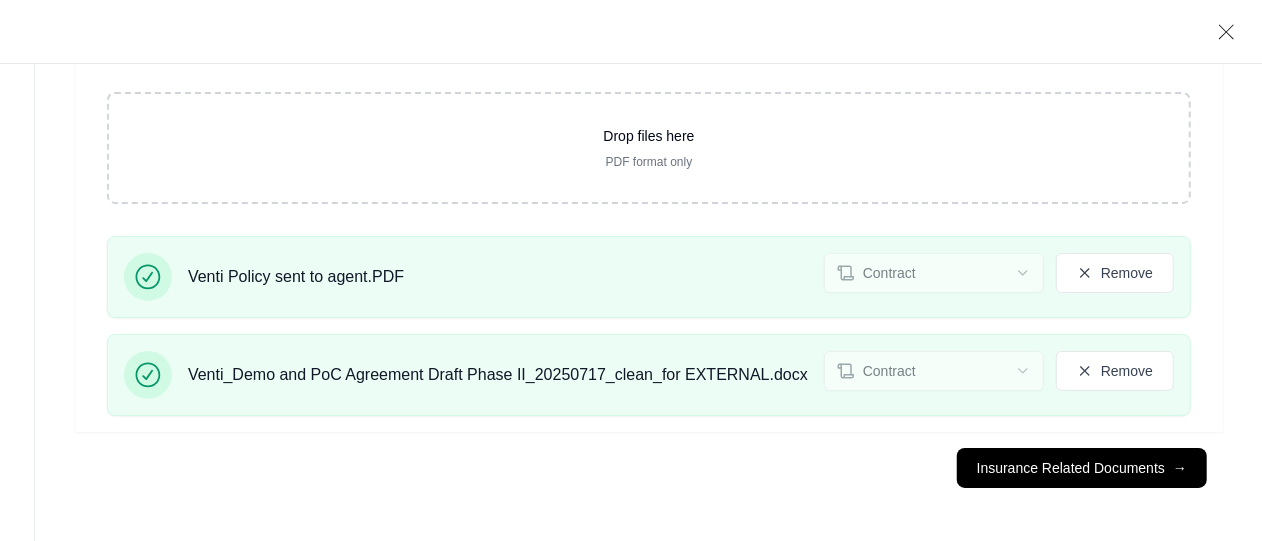 click on "Drop files here PDF format only Venti Policy sent to agent.PDF Contract Remove Venti_Demo and PoC Agreement Draft Phase II_20250717_clean_for EXTERNAL.docx Contract Remove" at bounding box center [649, 210] 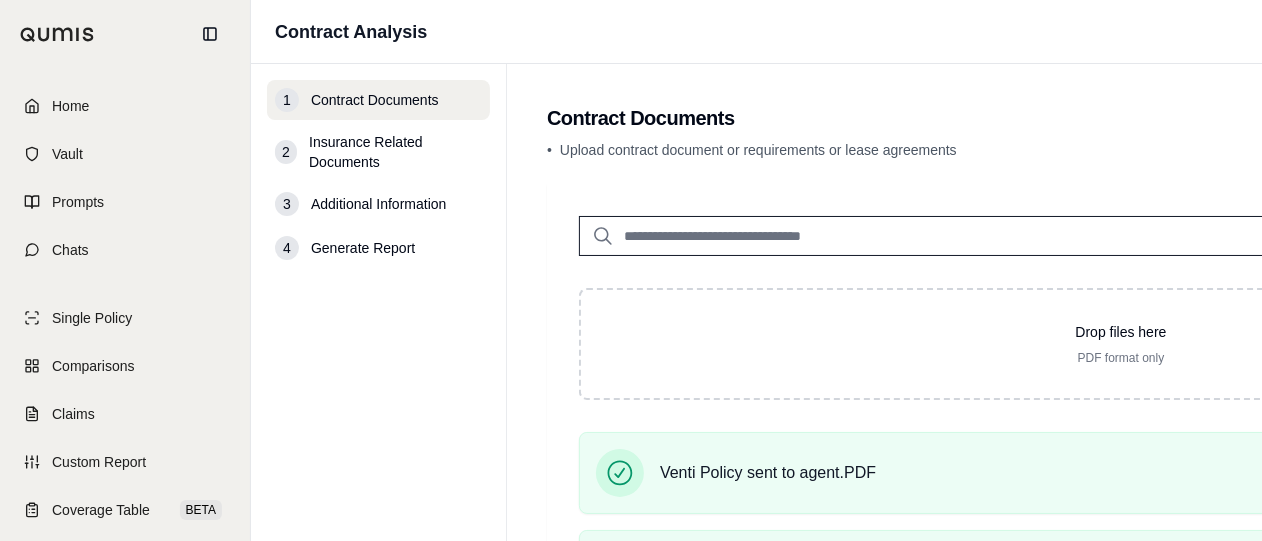 scroll, scrollTop: 0, scrollLeft: 5, axis: horizontal 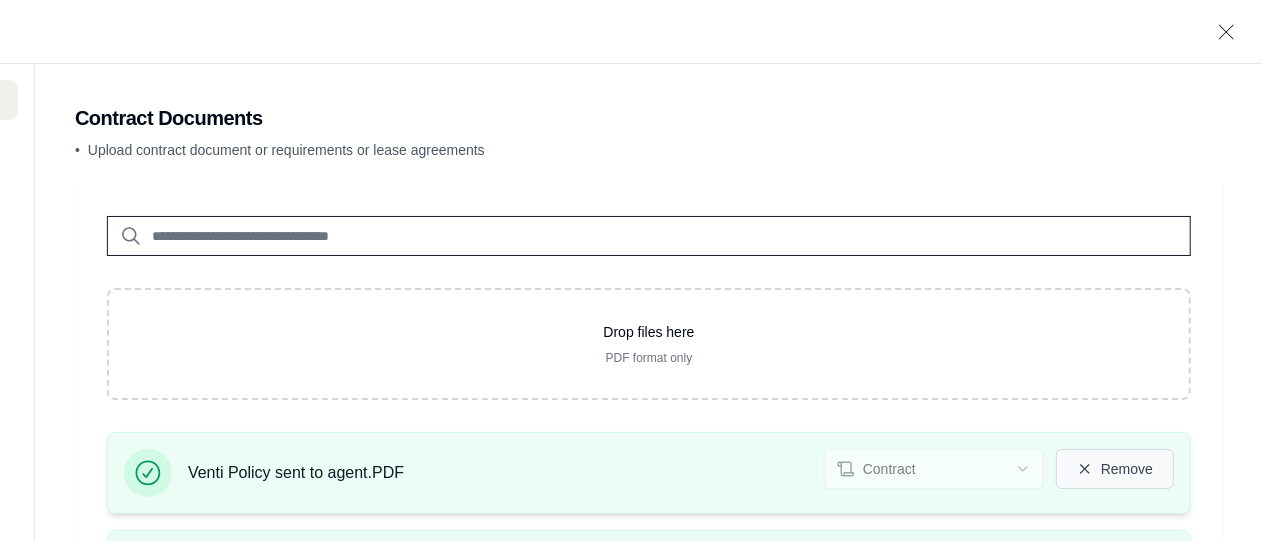 click on "Remove" at bounding box center (1115, 469) 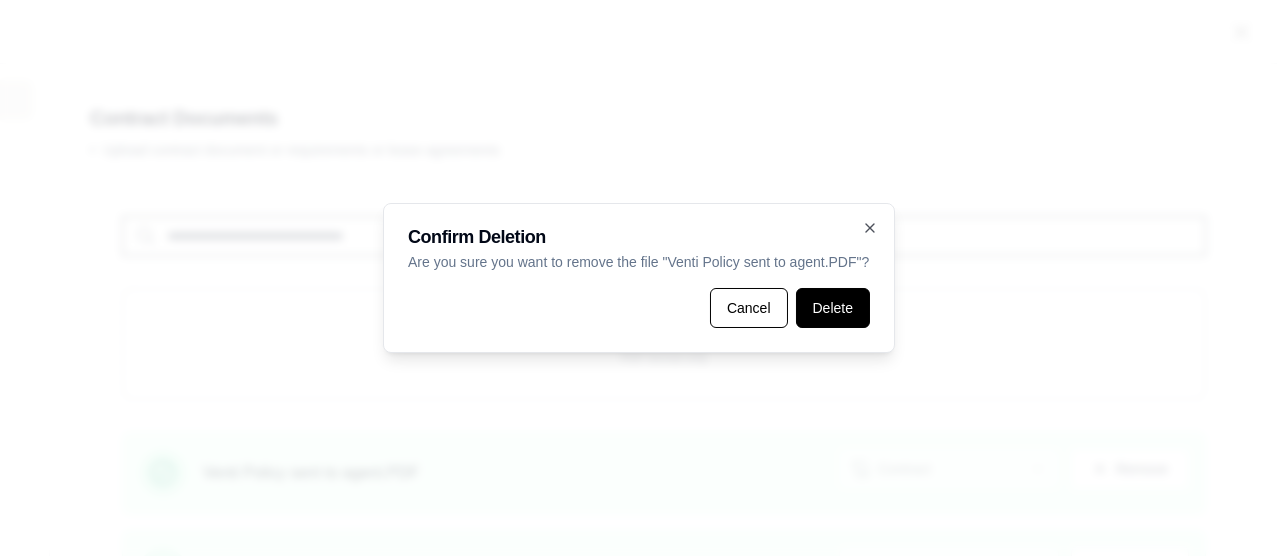 click on "Delete" at bounding box center [832, 308] 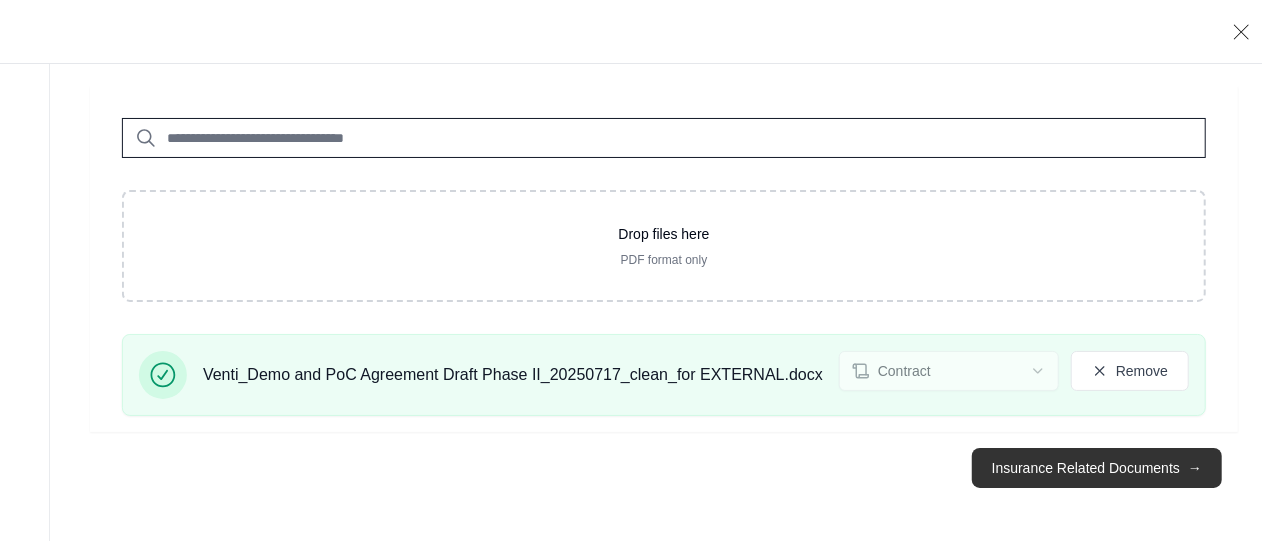 click on "Insurance Related Documents →" at bounding box center [1097, 468] 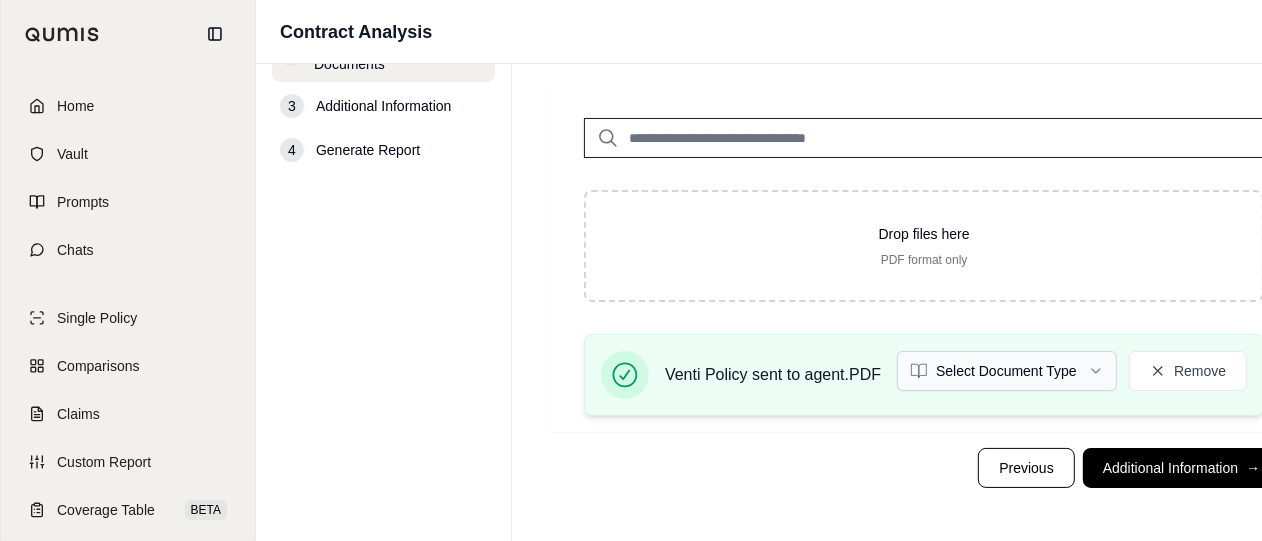 click on "Home Vault Prompts Chats Single Policy Comparisons Claims Custom Report Coverage Table BETA Contracts Legal Search B [PERSON_NAME] Crcgroup Contract Analysis 1 Contract Documents 2 Insurance Related Documents 3 Additional Information 4 Generate Report Insurance Related Documents • Optionally upload related insurance documents (Policies, COI, Quotes, etc) Drop files here PDF format only Venti Policy sent to agent.PDF Select Document Type Remove Previous Additional Information →" at bounding box center (631, 223) 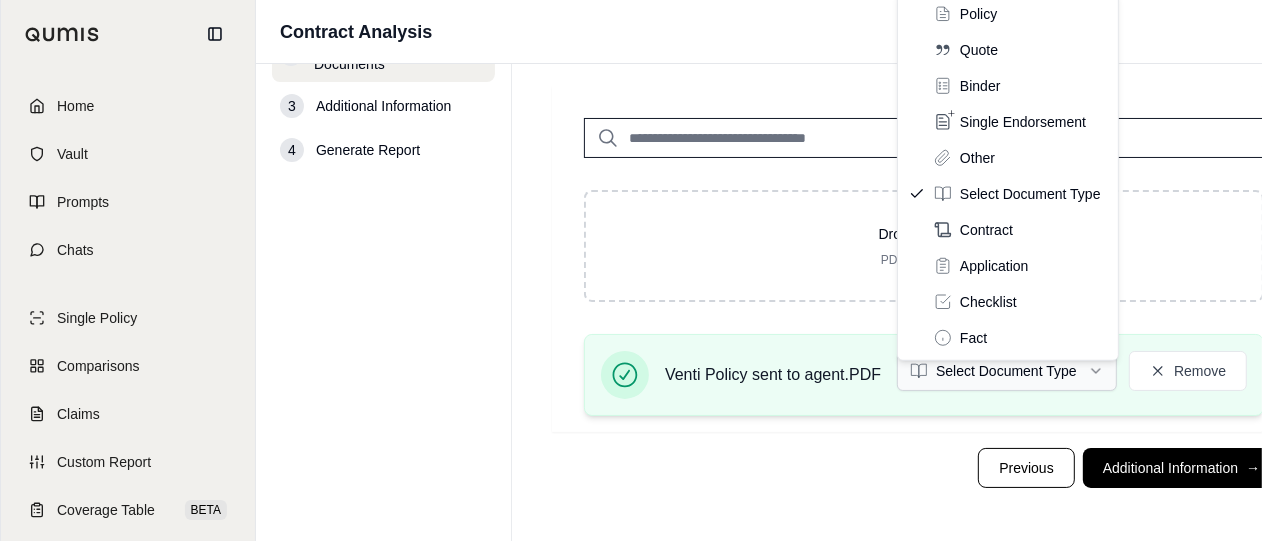 scroll, scrollTop: 83, scrollLeft: 0, axis: vertical 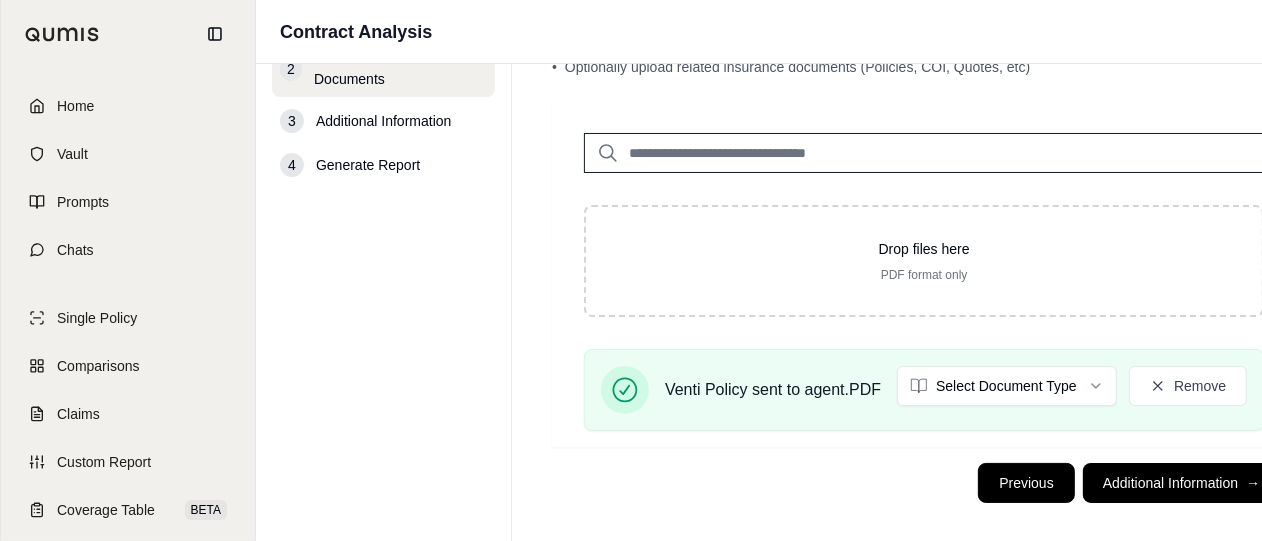 click on "Previous" at bounding box center (1026, 483) 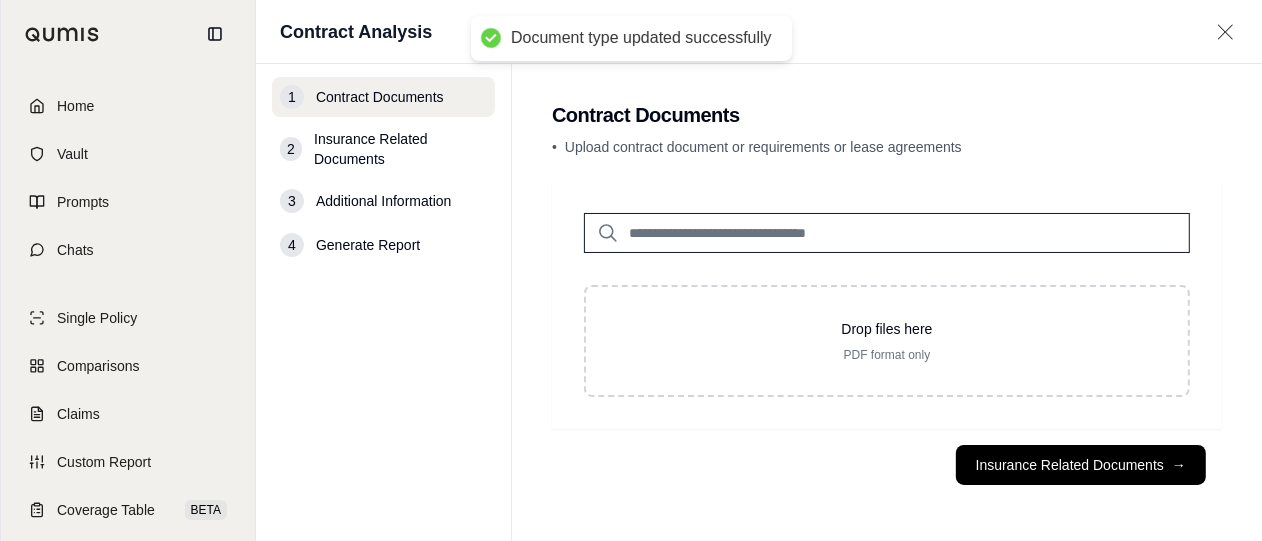 scroll, scrollTop: 0, scrollLeft: 0, axis: both 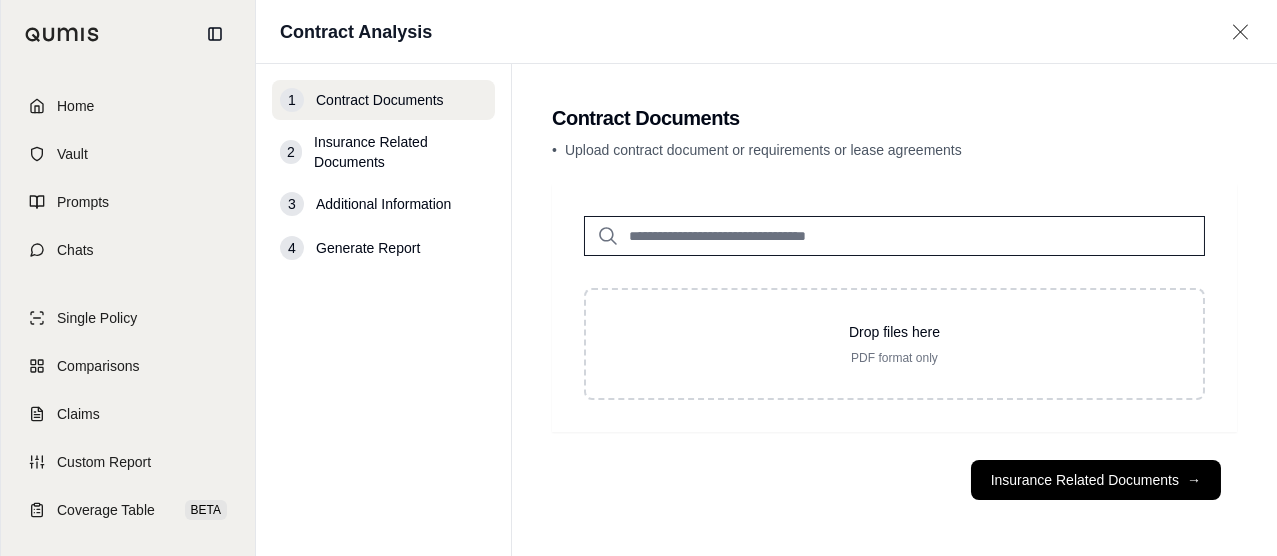 click on "Contract Documents" at bounding box center [380, 100] 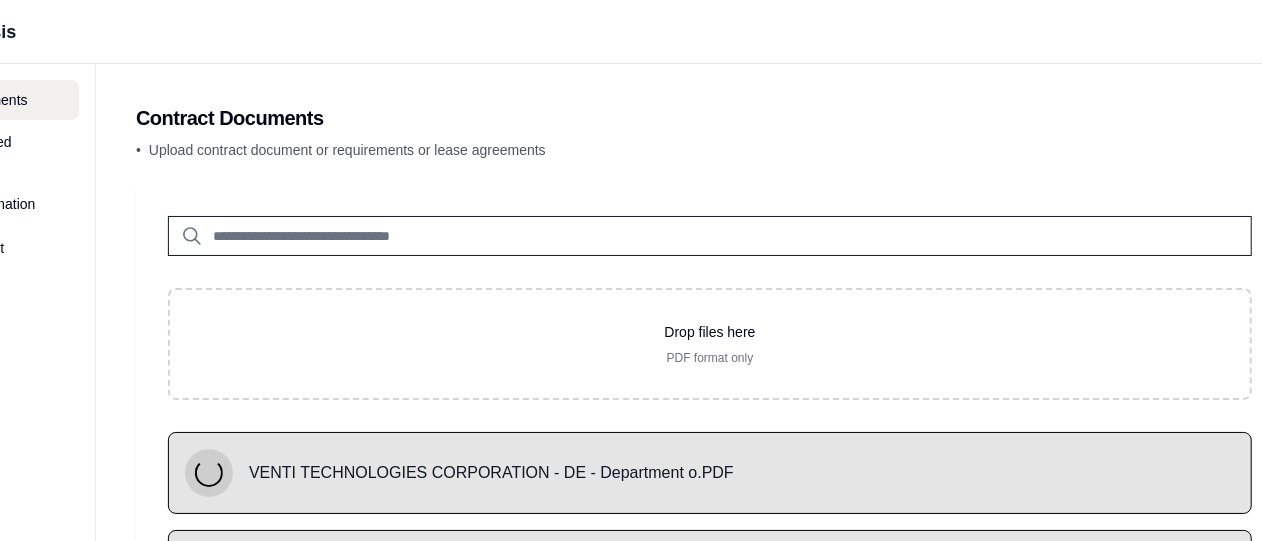 scroll, scrollTop: 0, scrollLeft: 477, axis: horizontal 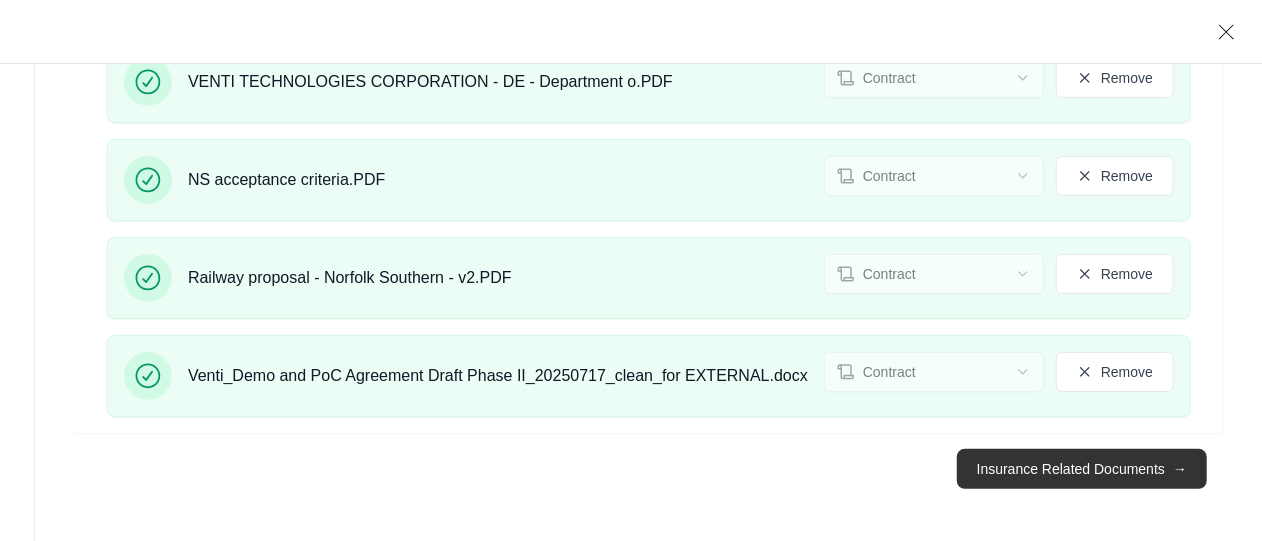 click on "Insurance Related Documents →" at bounding box center [1082, 469] 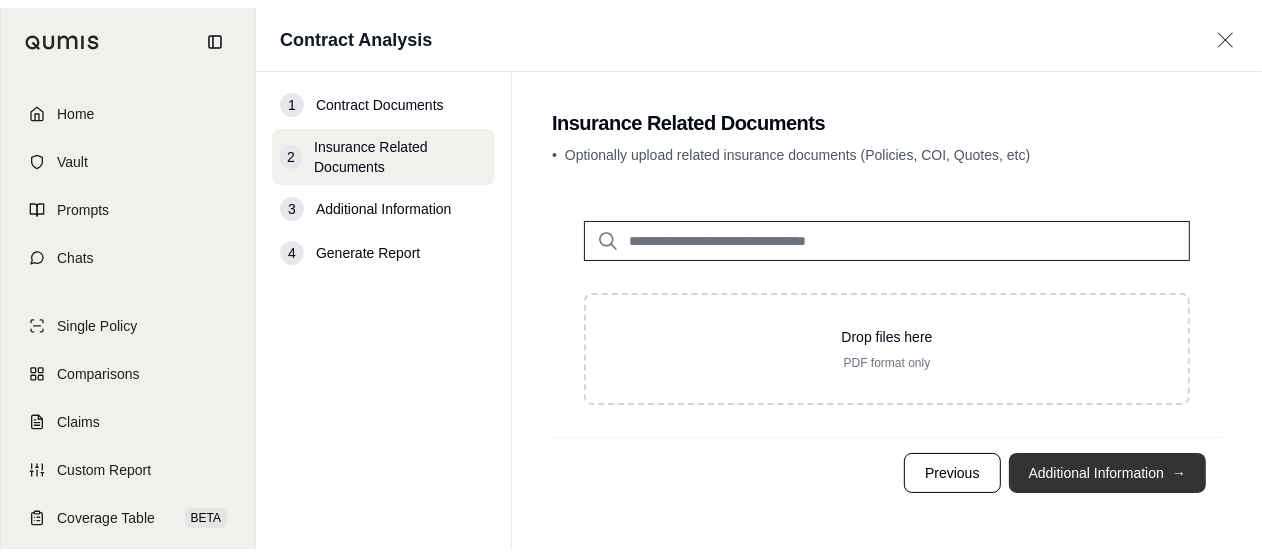 scroll, scrollTop: 0, scrollLeft: 0, axis: both 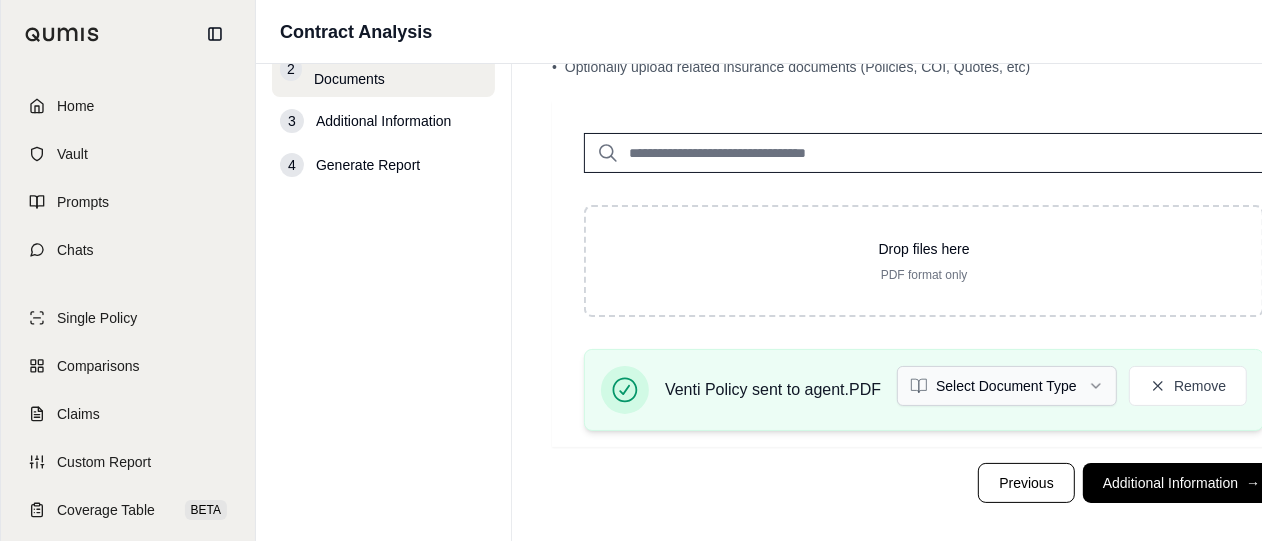click on "Home Vault Prompts Chats Single Policy Comparisons Claims Custom Report Coverage Table BETA Contracts Legal Search B [PERSON_NAME] Crcgroup Contract Analysis 1 Contract Documents 2 Insurance Related Documents 3 Additional Information 4 Generate Report Insurance Related Documents • Optionally upload related insurance documents (Policies, COI, Quotes, etc) Drop files here PDF format only Venti Policy sent to agent.PDF Select Document Type Remove Previous Additional Information →" at bounding box center [631, 238] 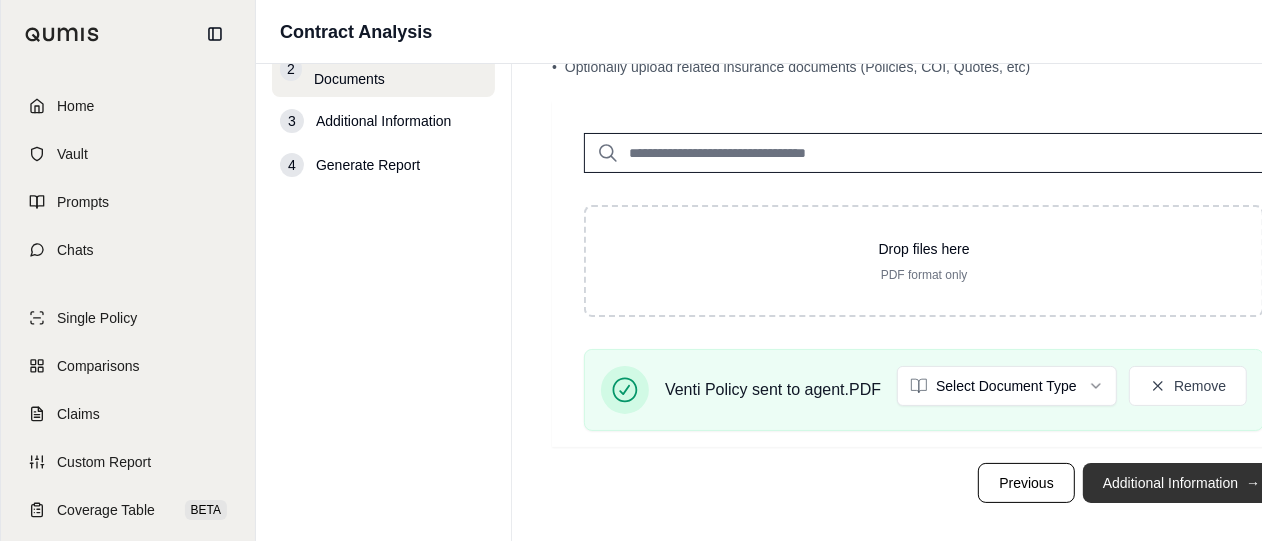 click on "Additional Information →" at bounding box center (1181, 483) 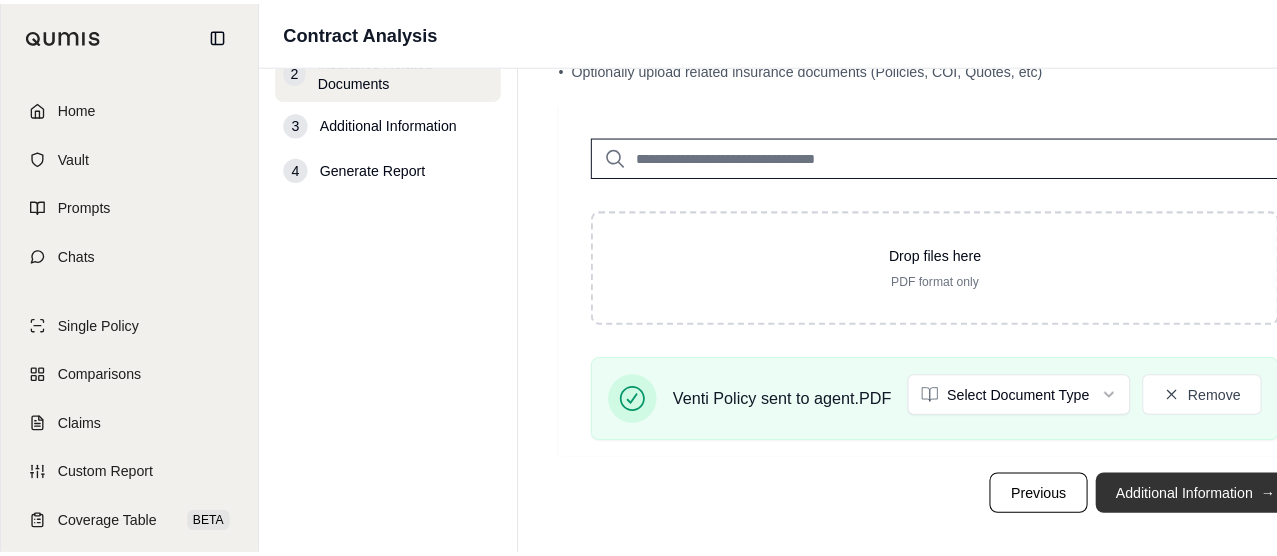 scroll, scrollTop: 0, scrollLeft: 0, axis: both 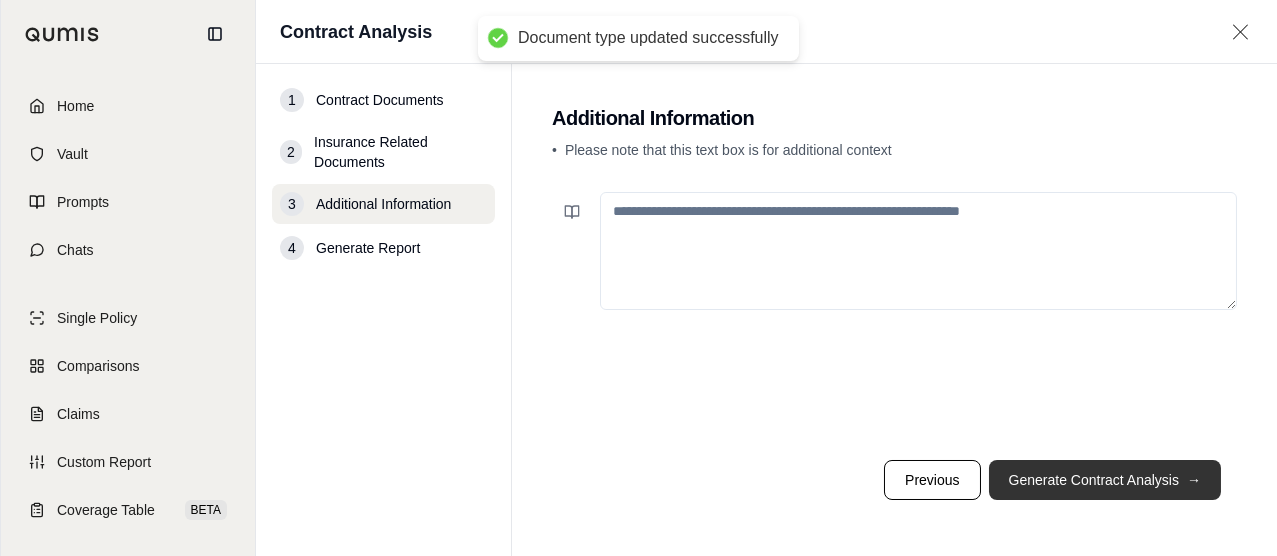 click on "Generate Contract Analysis →" at bounding box center [1105, 480] 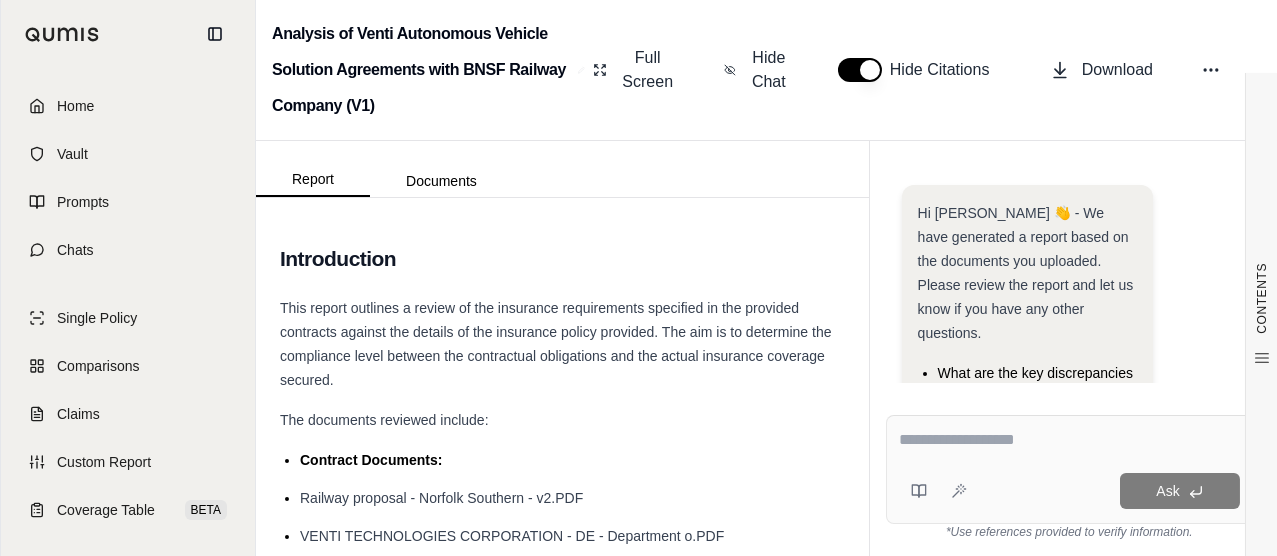 scroll, scrollTop: 630, scrollLeft: 0, axis: vertical 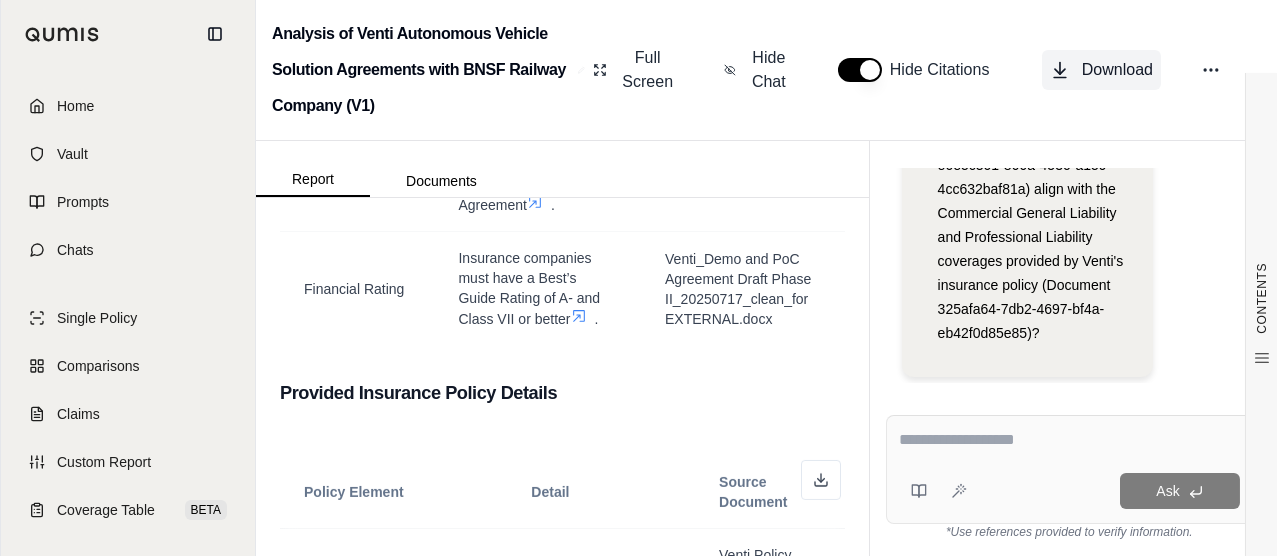 click on "Download" at bounding box center [1117, 70] 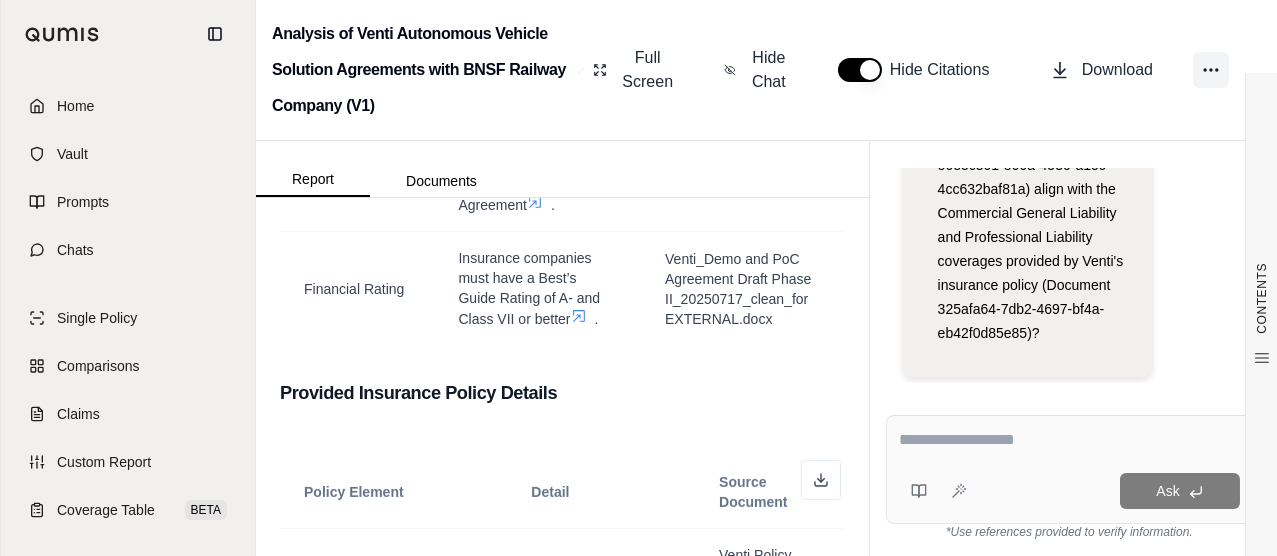 click 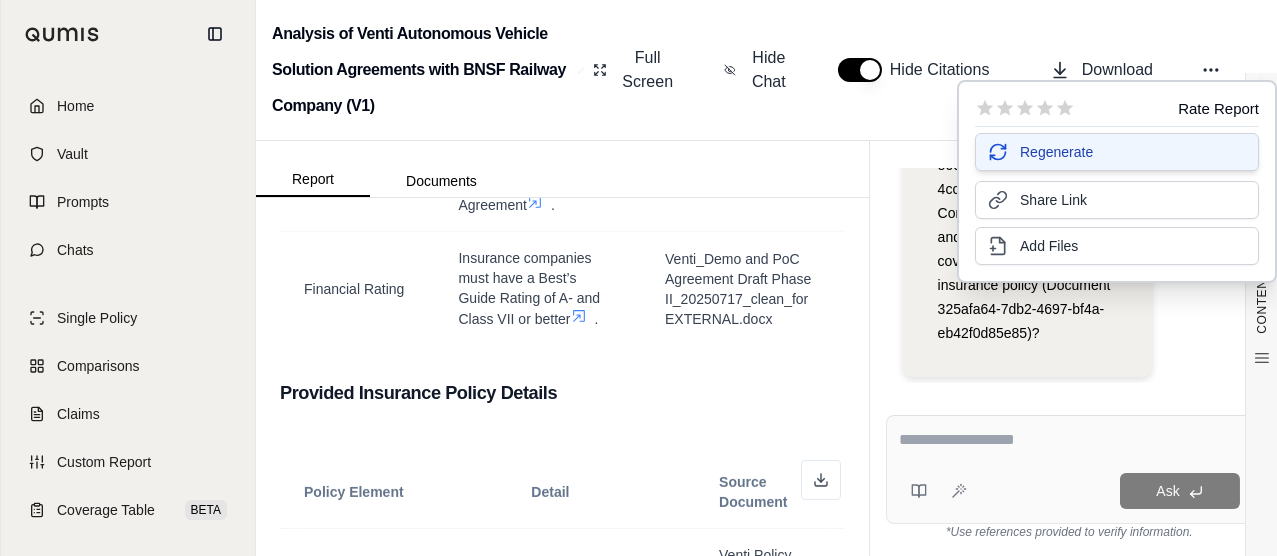 click on "Regenerate" at bounding box center (1117, 152) 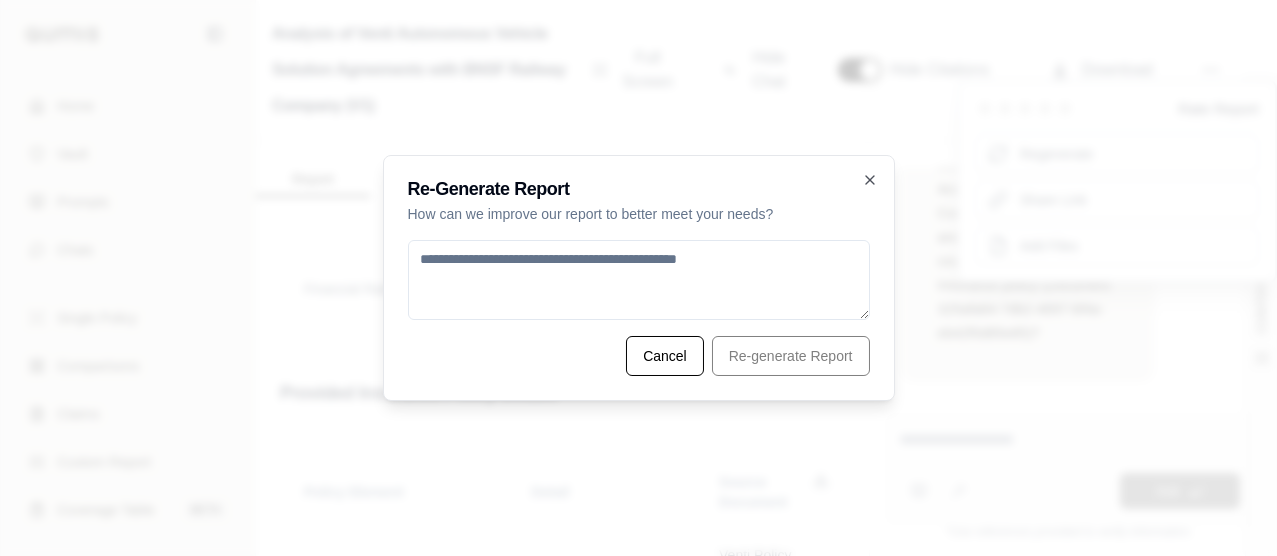 click at bounding box center [639, 280] 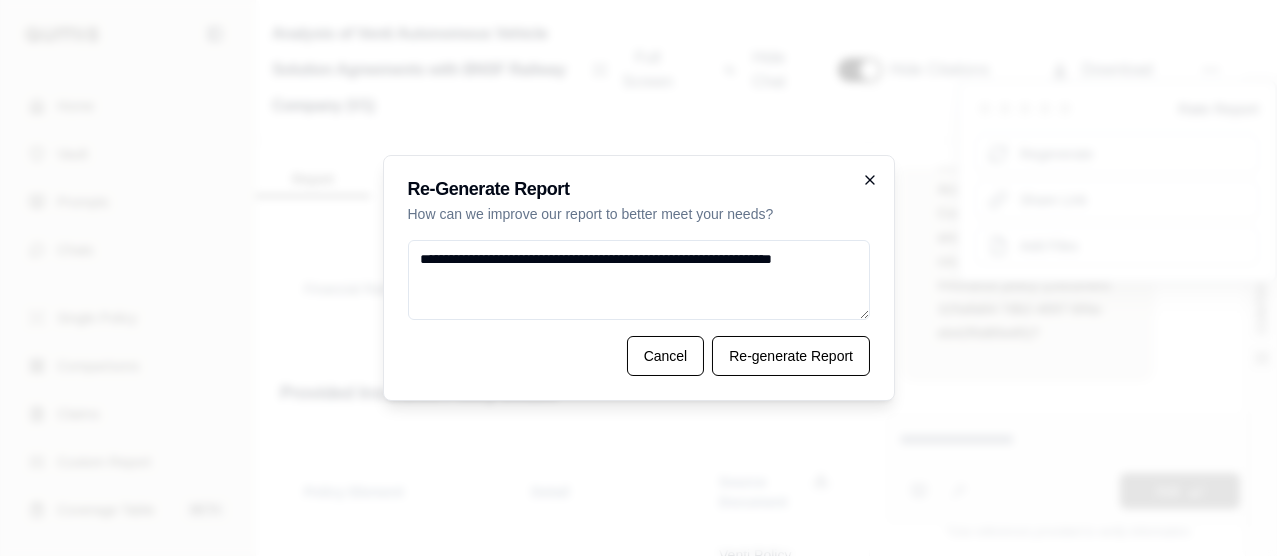 type on "**********" 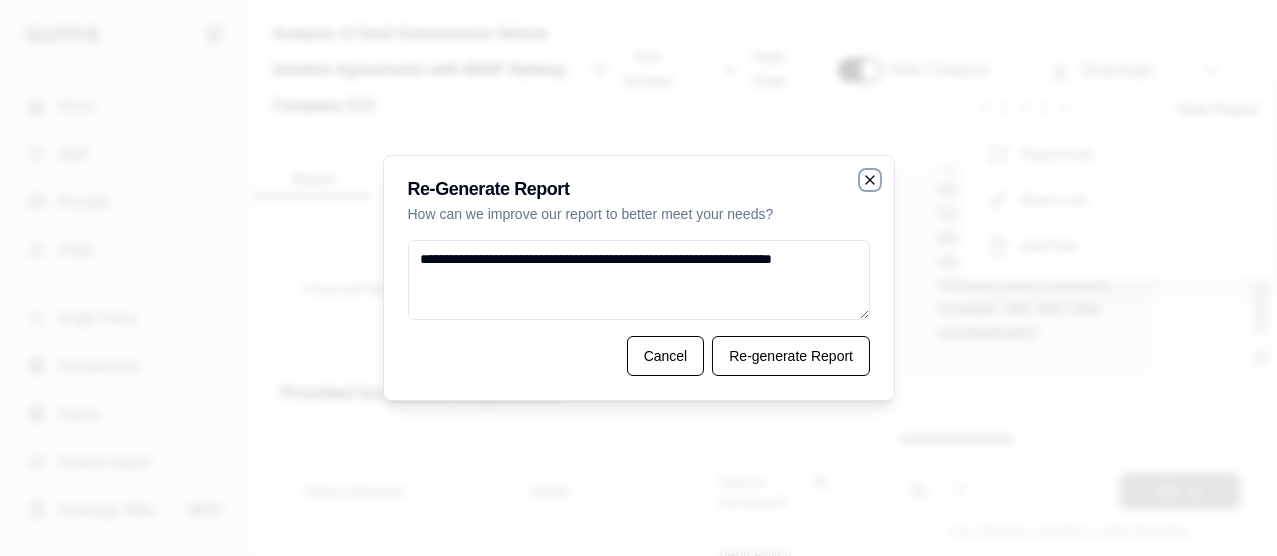 click 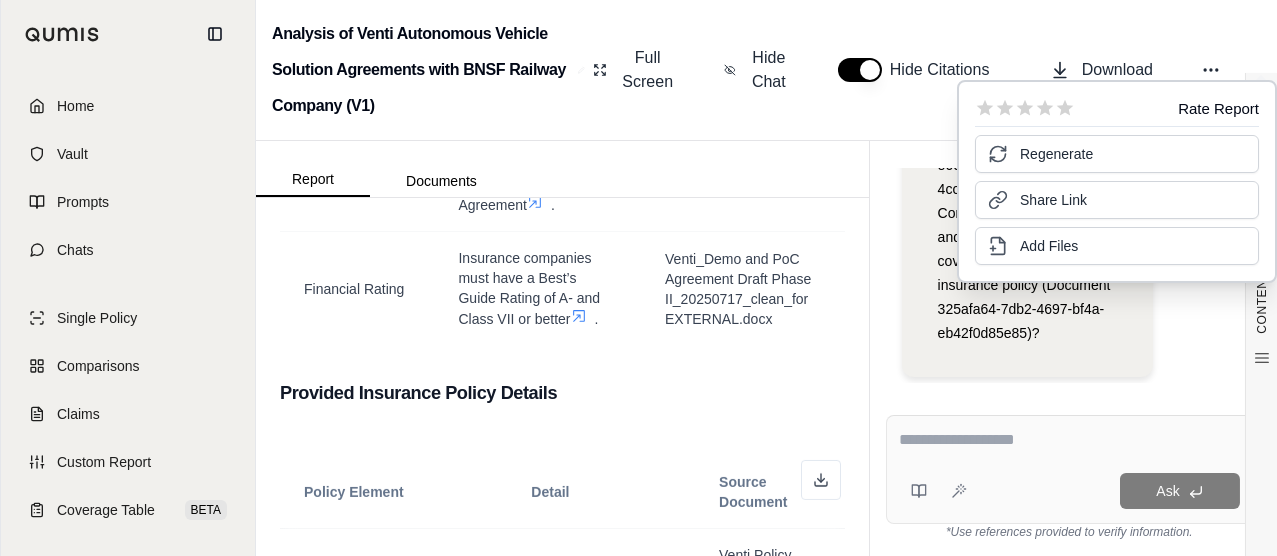 click on "Ask *Use references provided to verify information." at bounding box center (1069, 477) 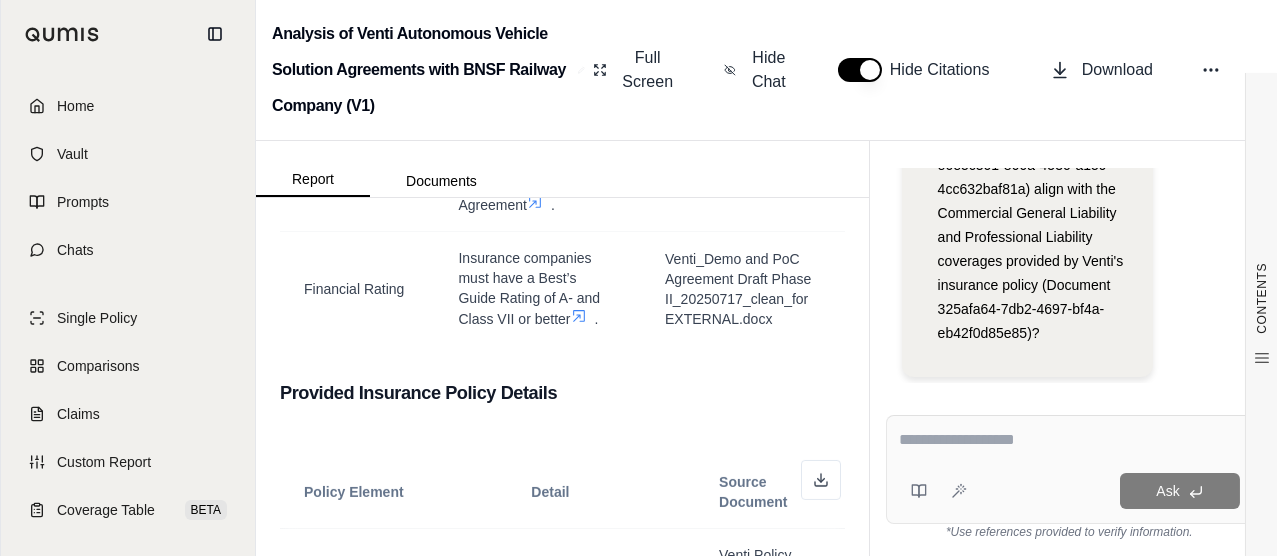 click at bounding box center [1069, 443] 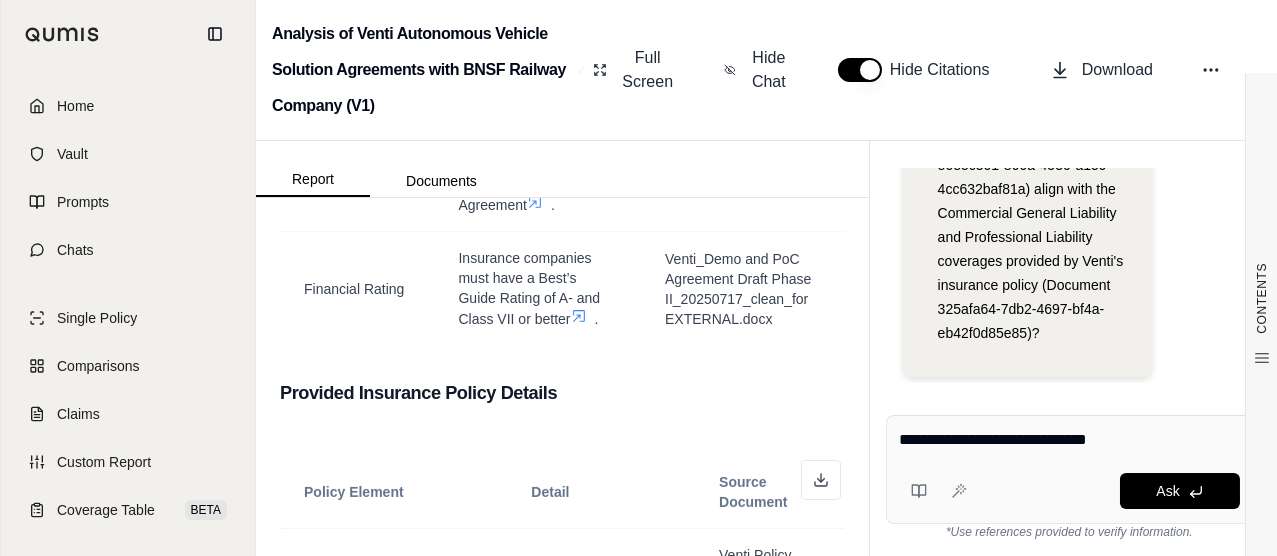 click on "**********" at bounding box center (1069, 469) 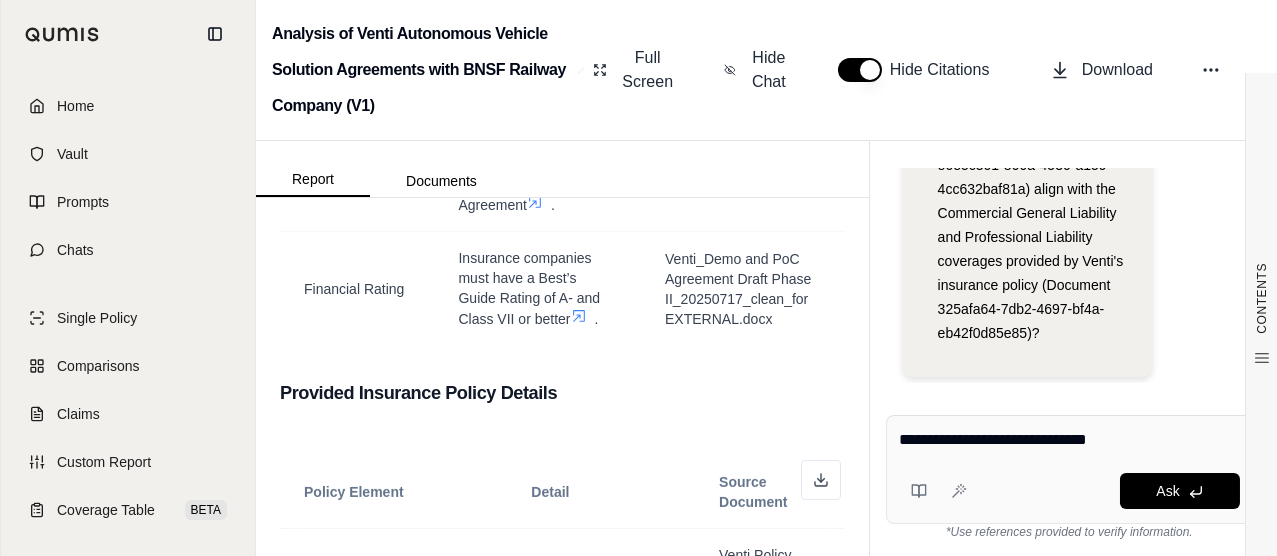 drag, startPoint x: 1102, startPoint y: 440, endPoint x: 1067, endPoint y: 436, distance: 35.22783 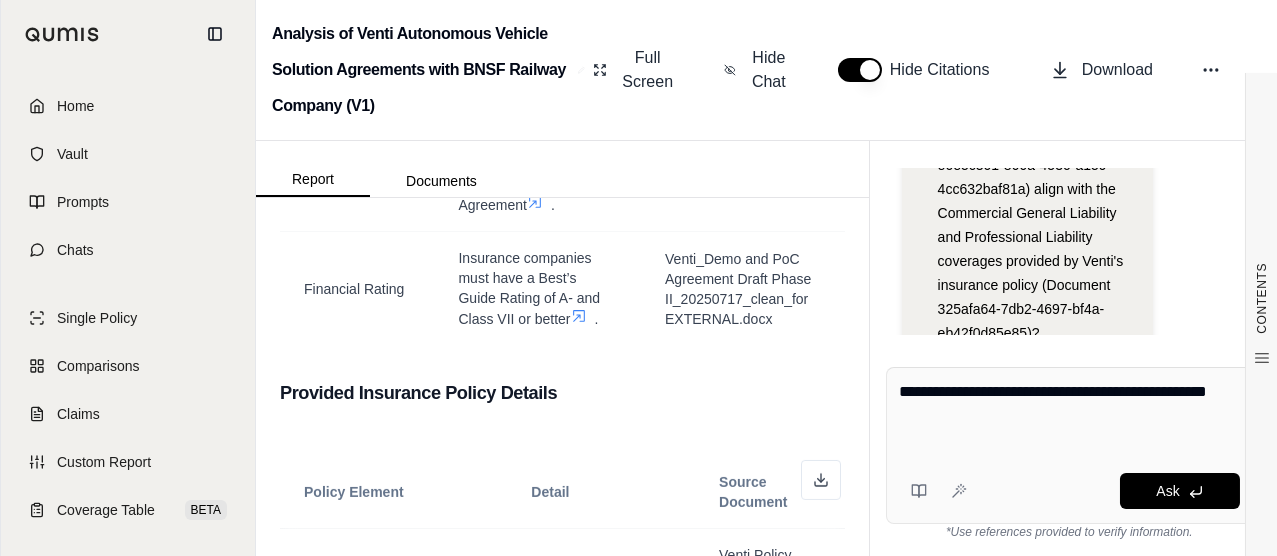 paste on "**********" 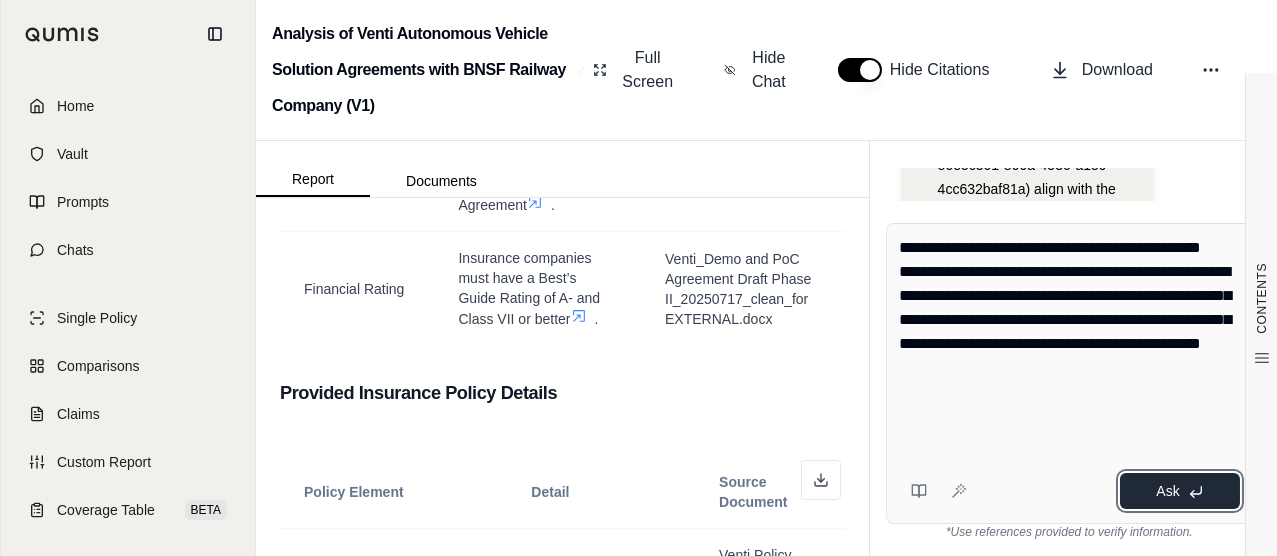 click 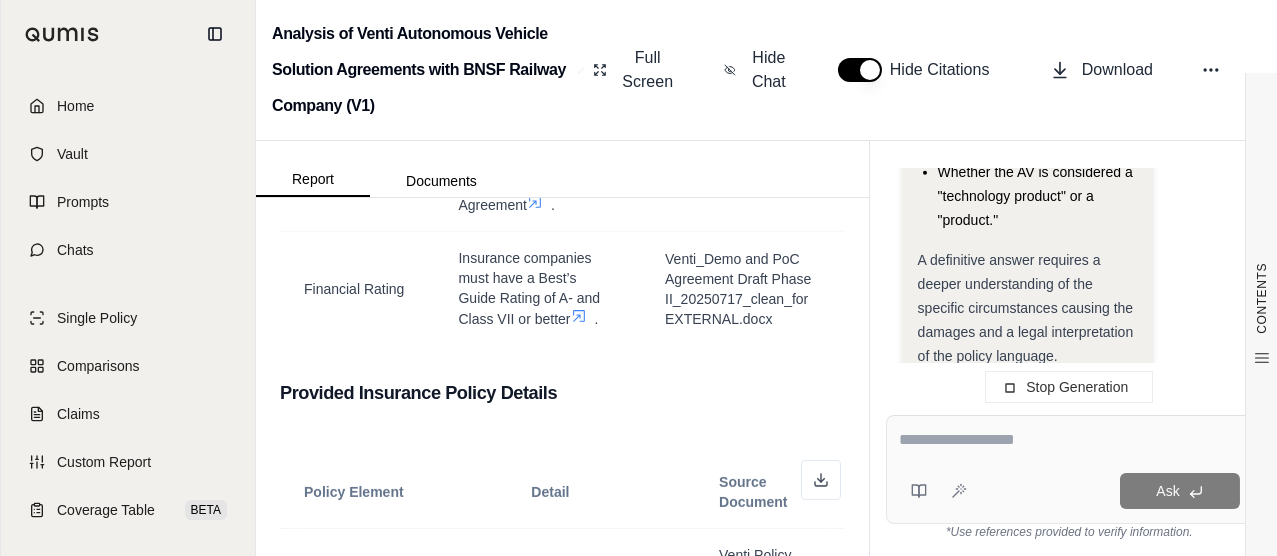 scroll, scrollTop: 7097, scrollLeft: 0, axis: vertical 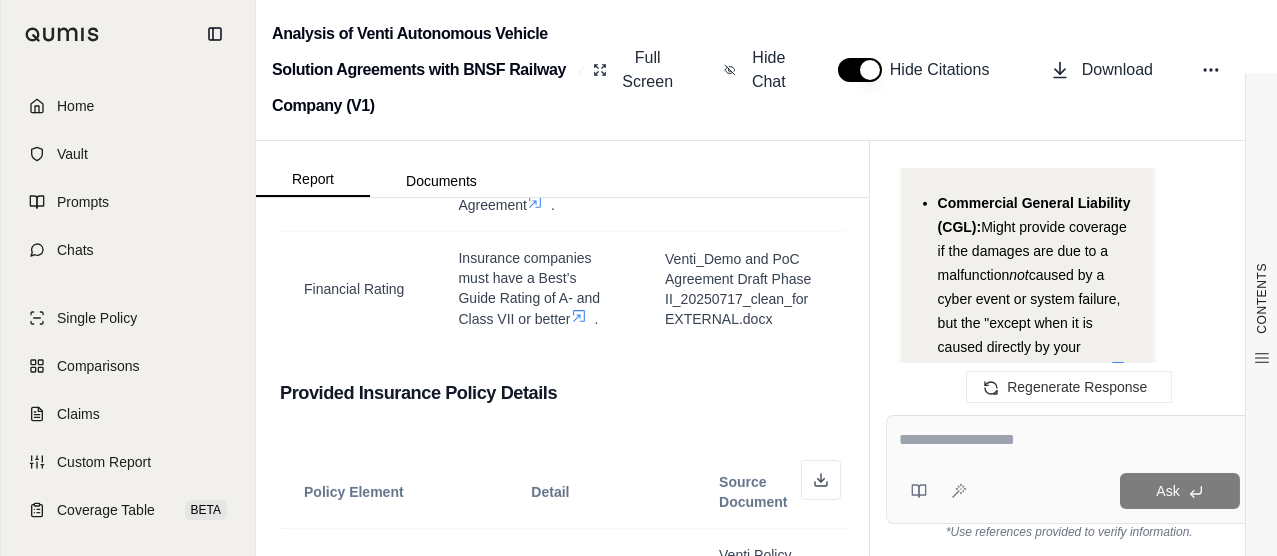 click at bounding box center [1069, 440] 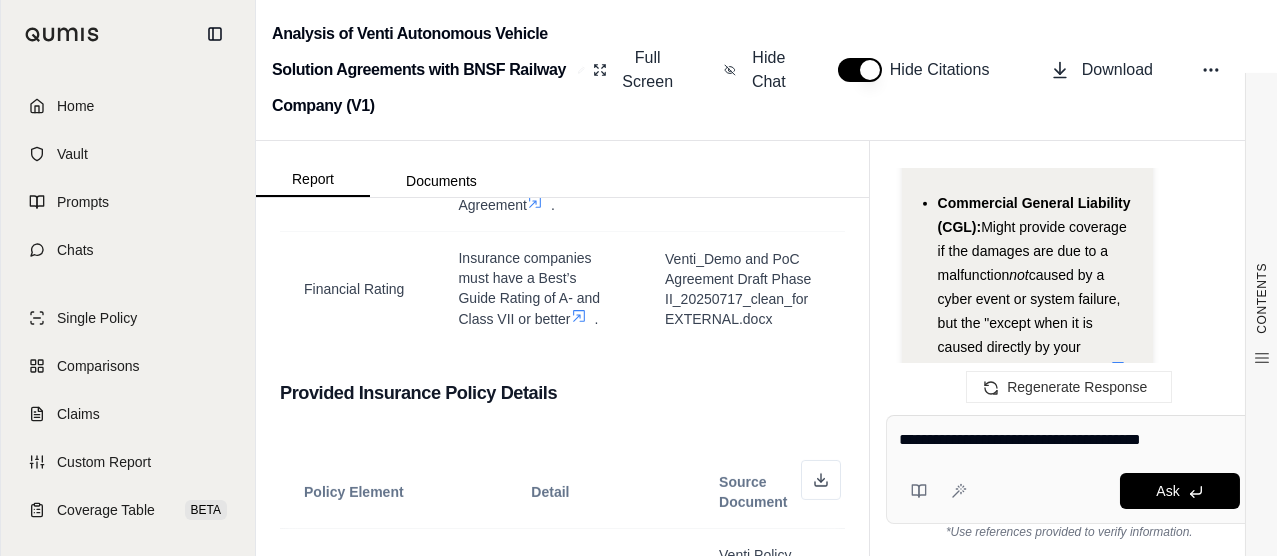 type on "**********" 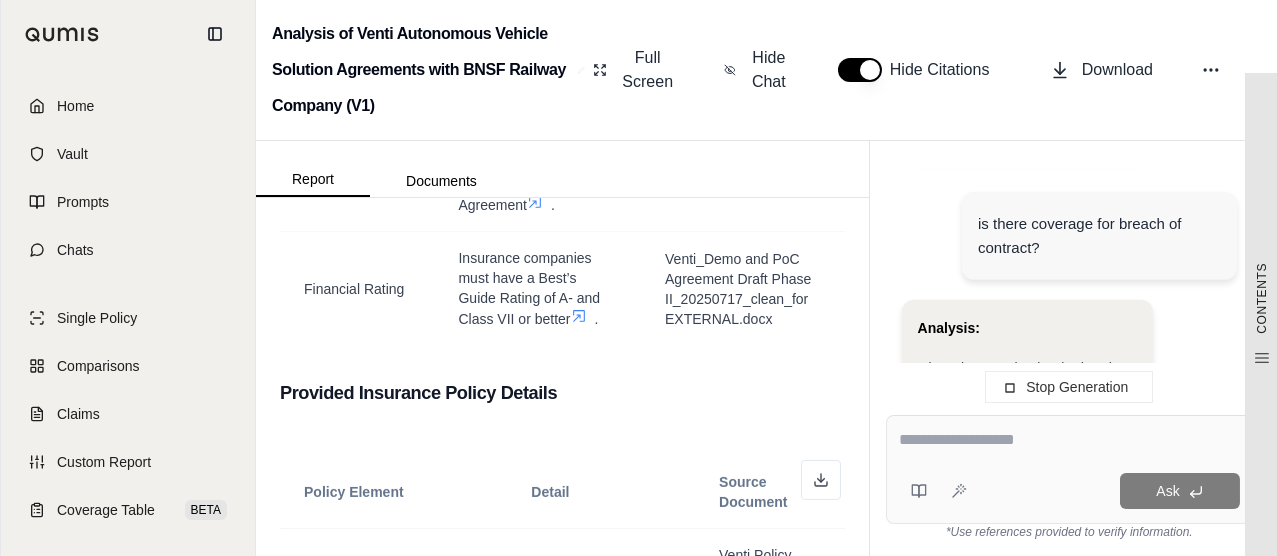 scroll, scrollTop: 10881, scrollLeft: 0, axis: vertical 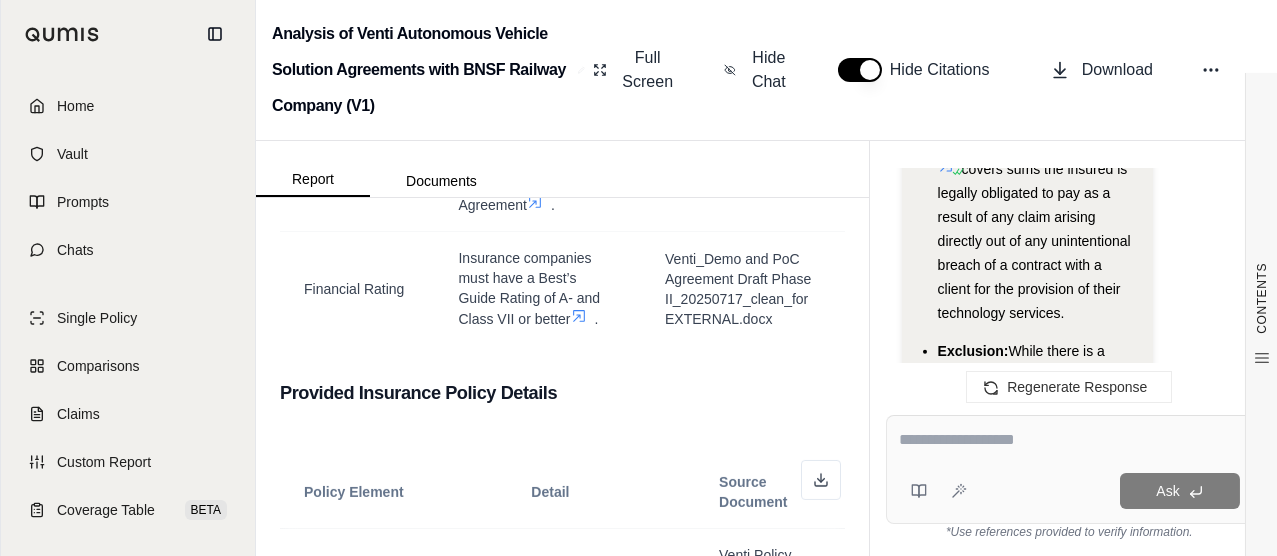 drag, startPoint x: 1017, startPoint y: 415, endPoint x: 995, endPoint y: 436, distance: 30.413813 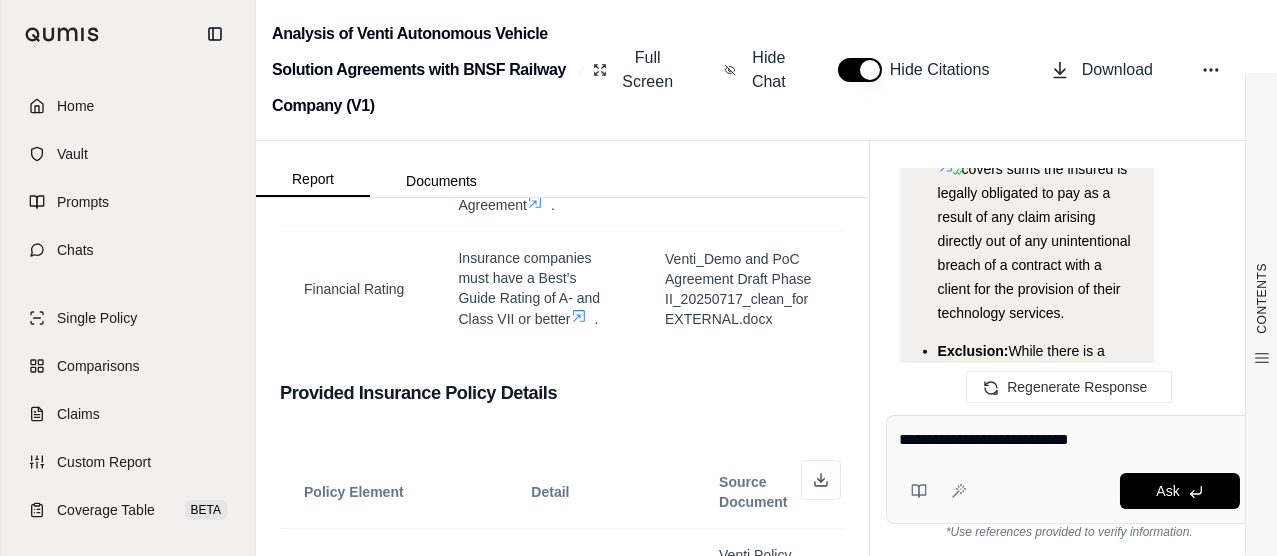 type on "**********" 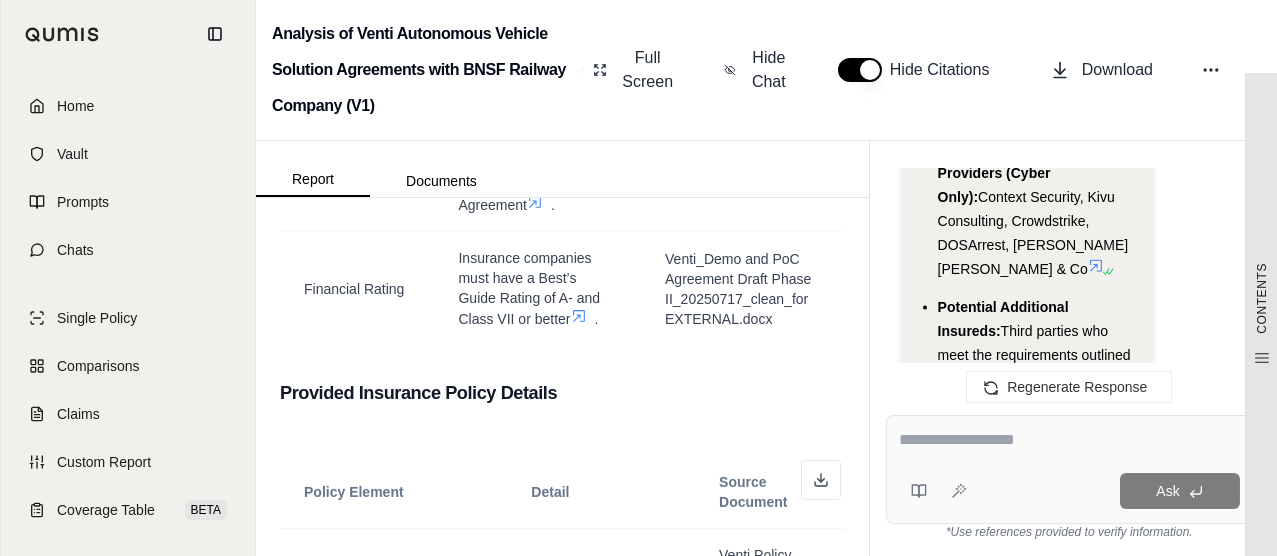 scroll, scrollTop: 14208, scrollLeft: 0, axis: vertical 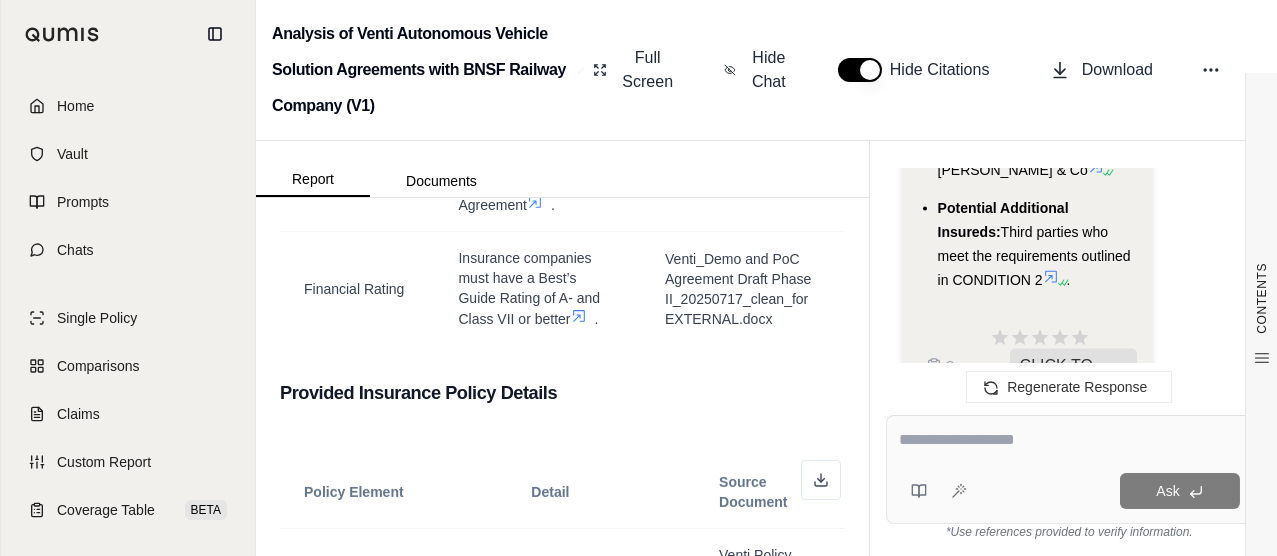 click at bounding box center (1069, 440) 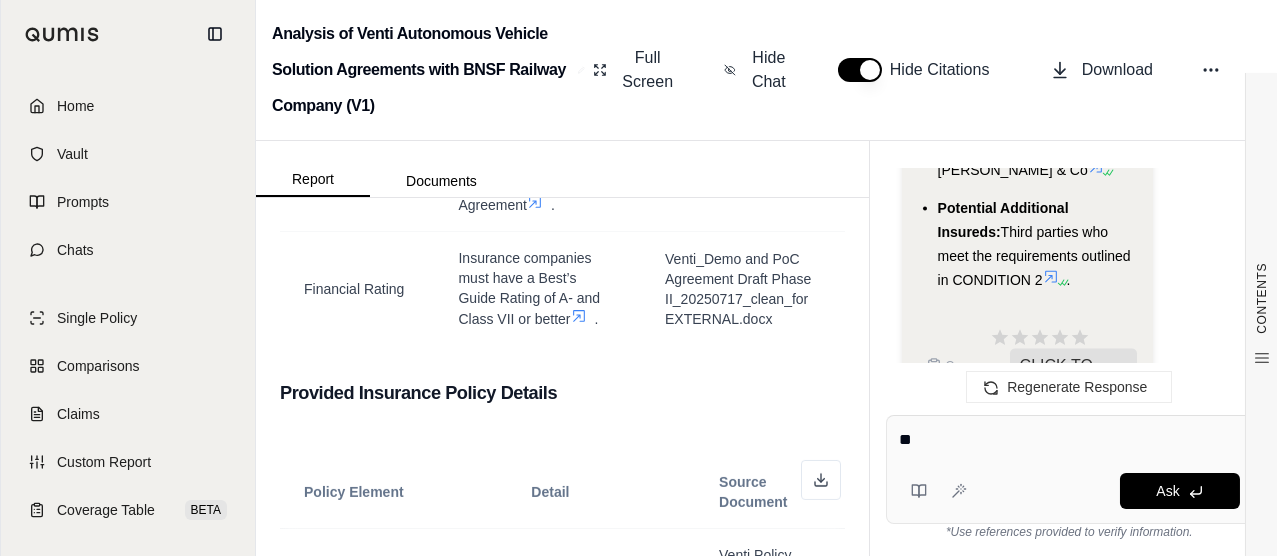 type on "*" 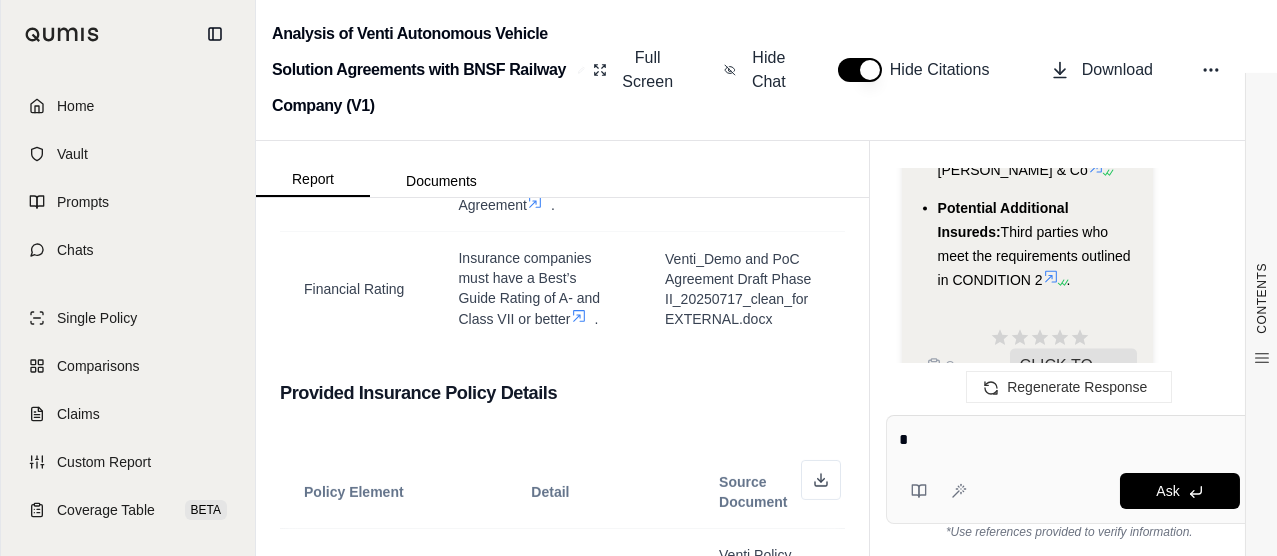 type 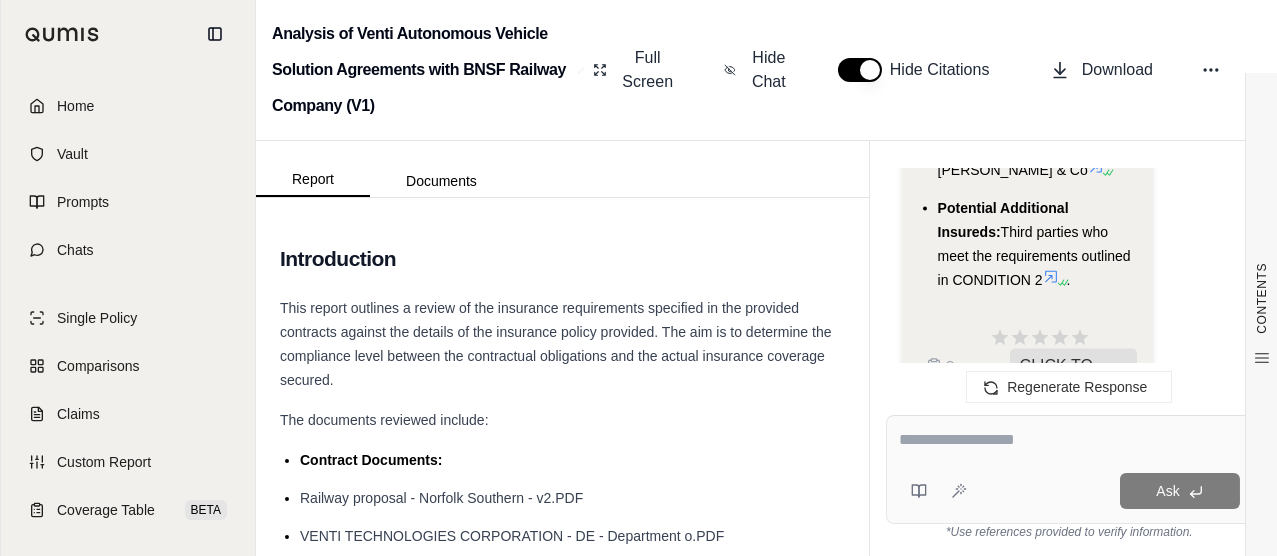 scroll, scrollTop: 63, scrollLeft: 0, axis: vertical 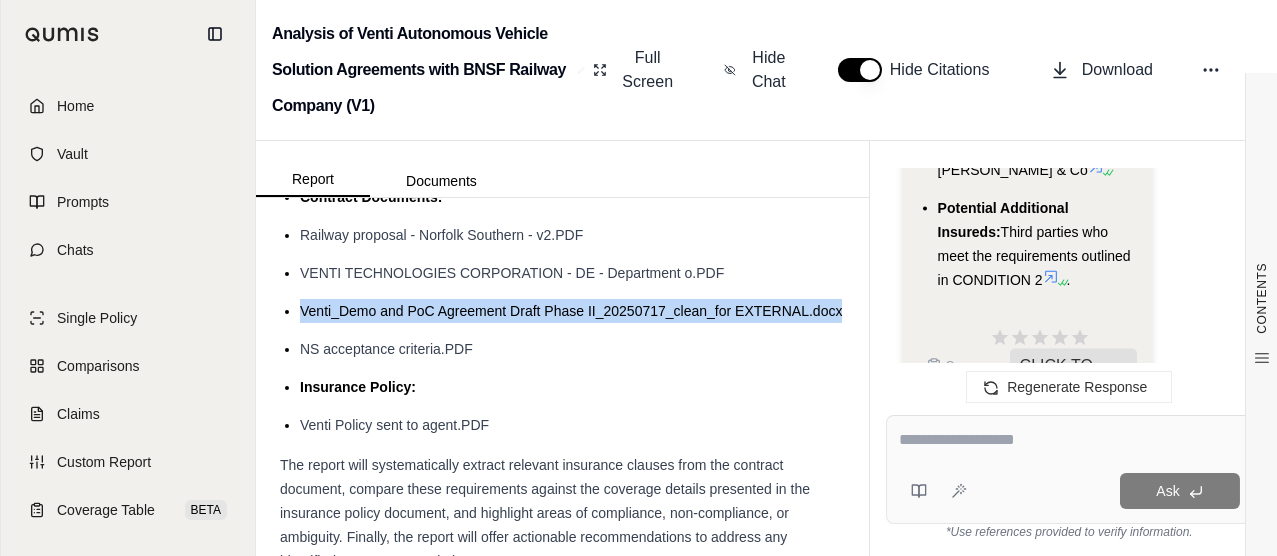 drag, startPoint x: 302, startPoint y: 309, endPoint x: 413, endPoint y: 329, distance: 112.78741 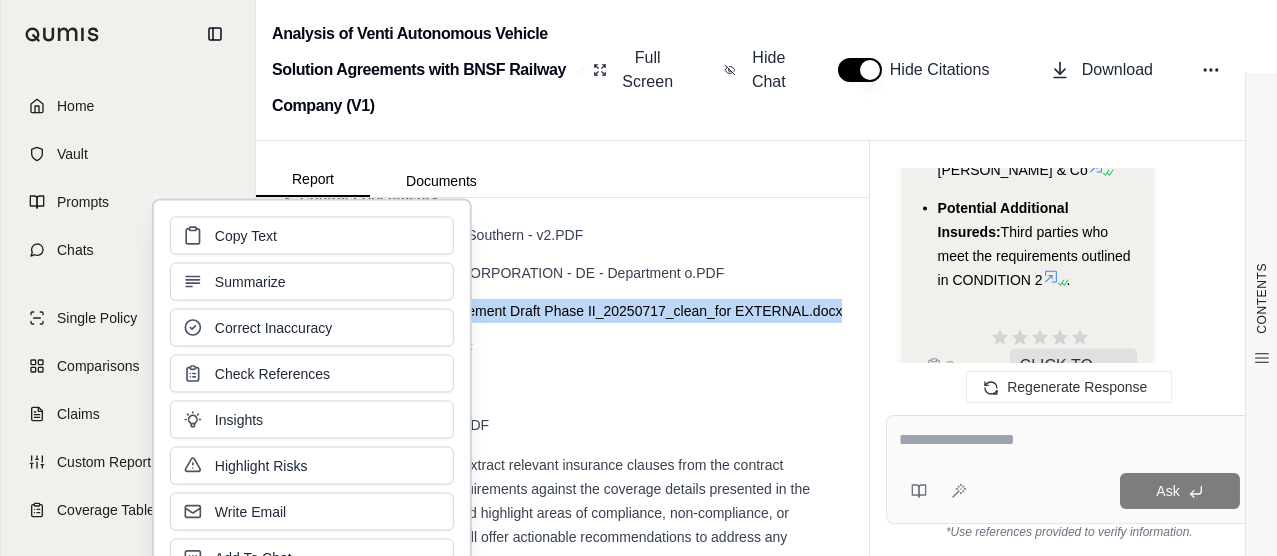 type 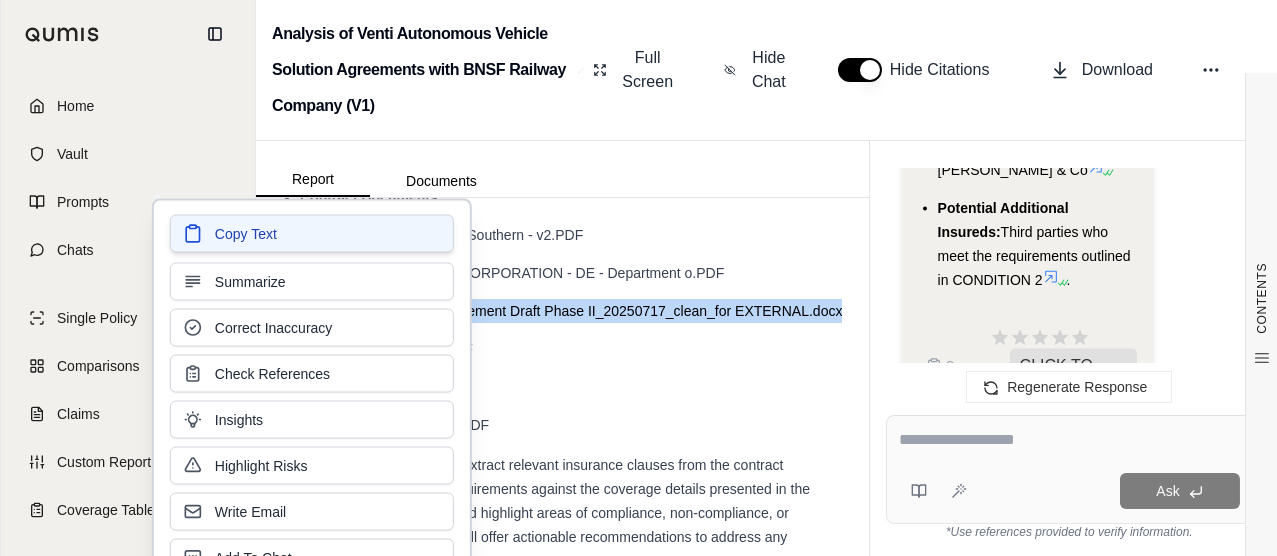 click on "Copy Text" at bounding box center (246, 234) 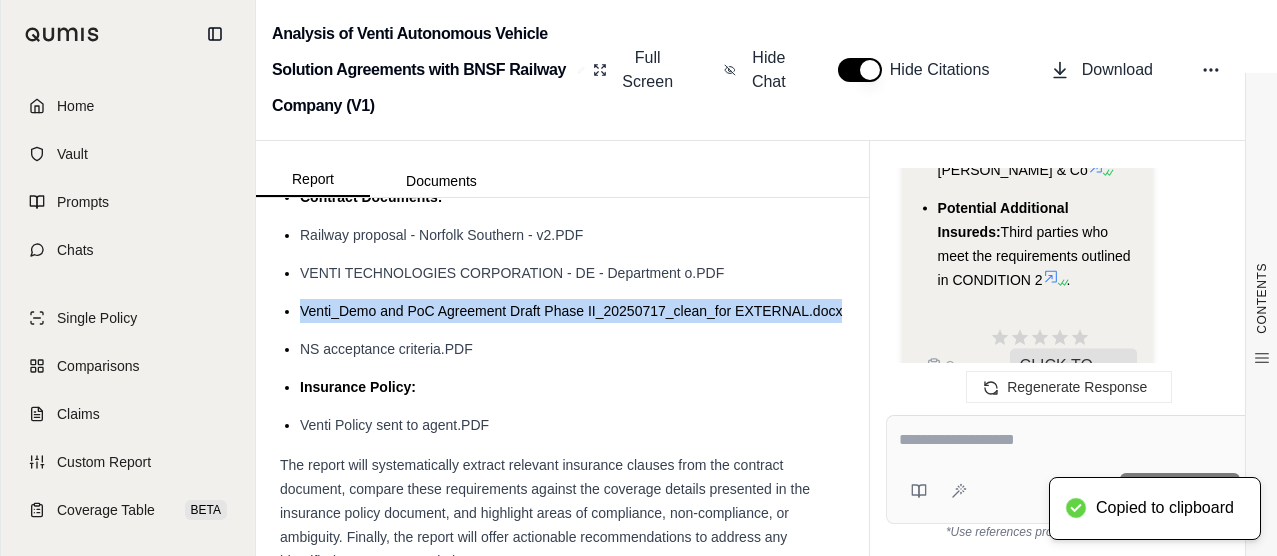 click at bounding box center [1070, 440] 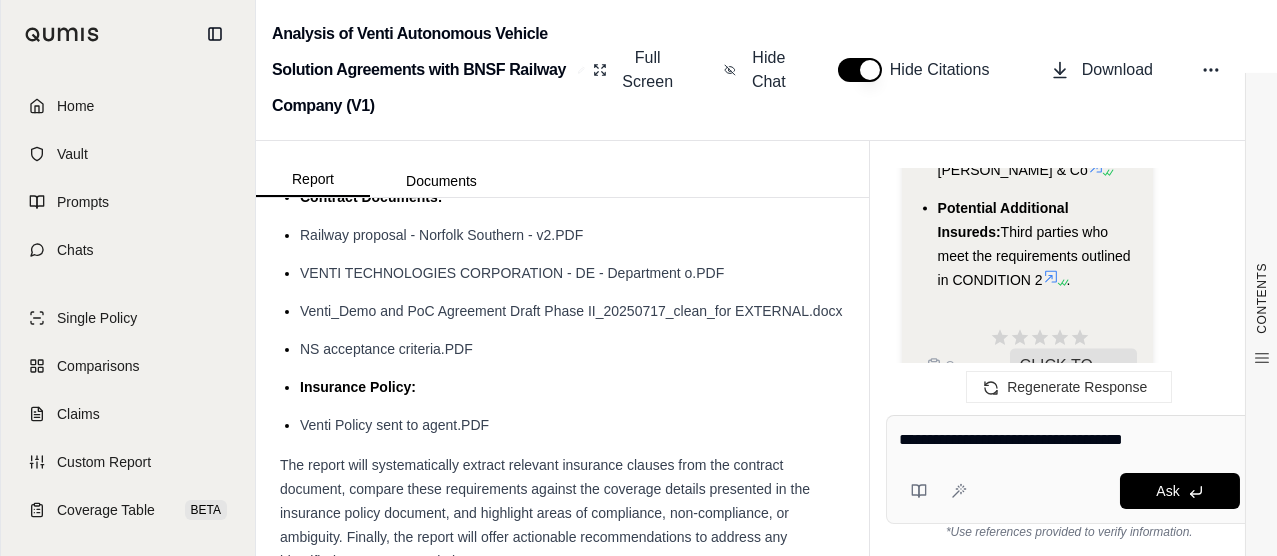 paste on "**********" 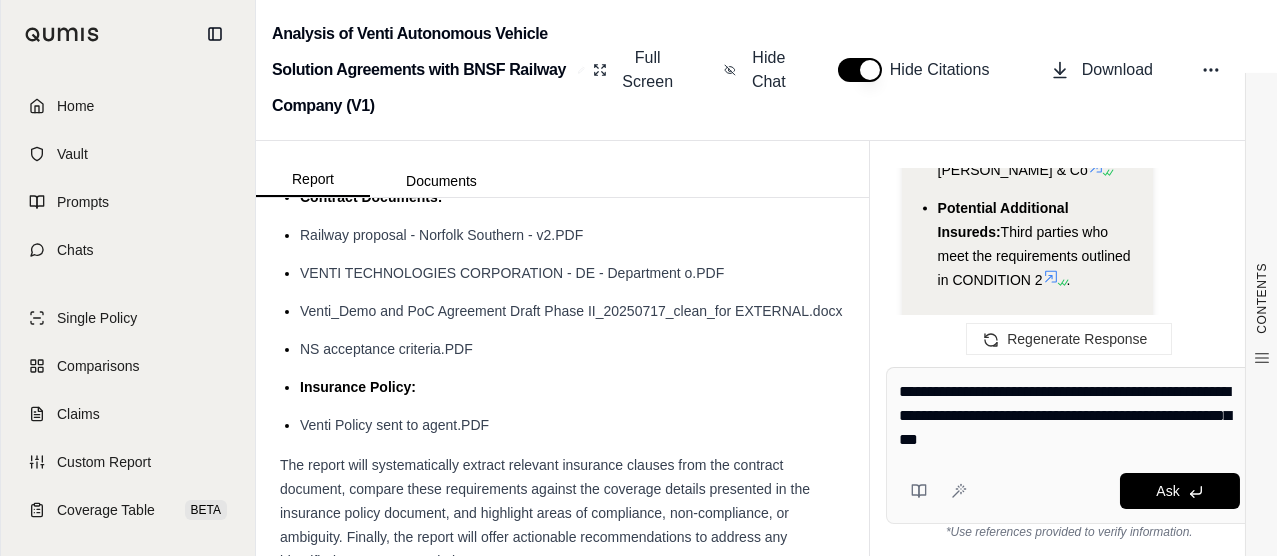 type on "**********" 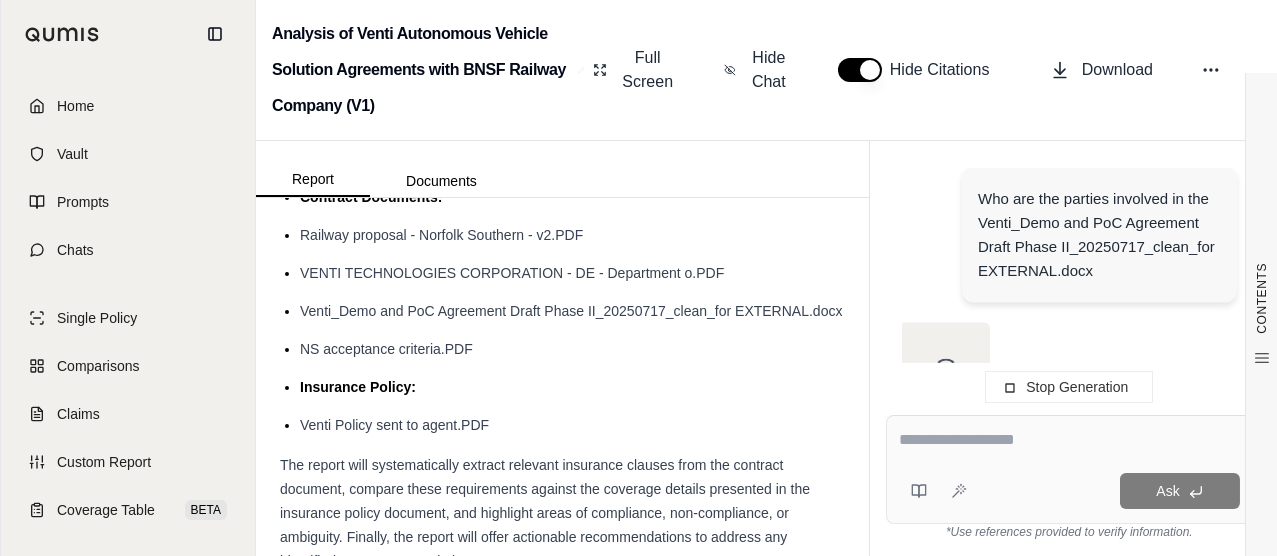 scroll, scrollTop: 14496, scrollLeft: 0, axis: vertical 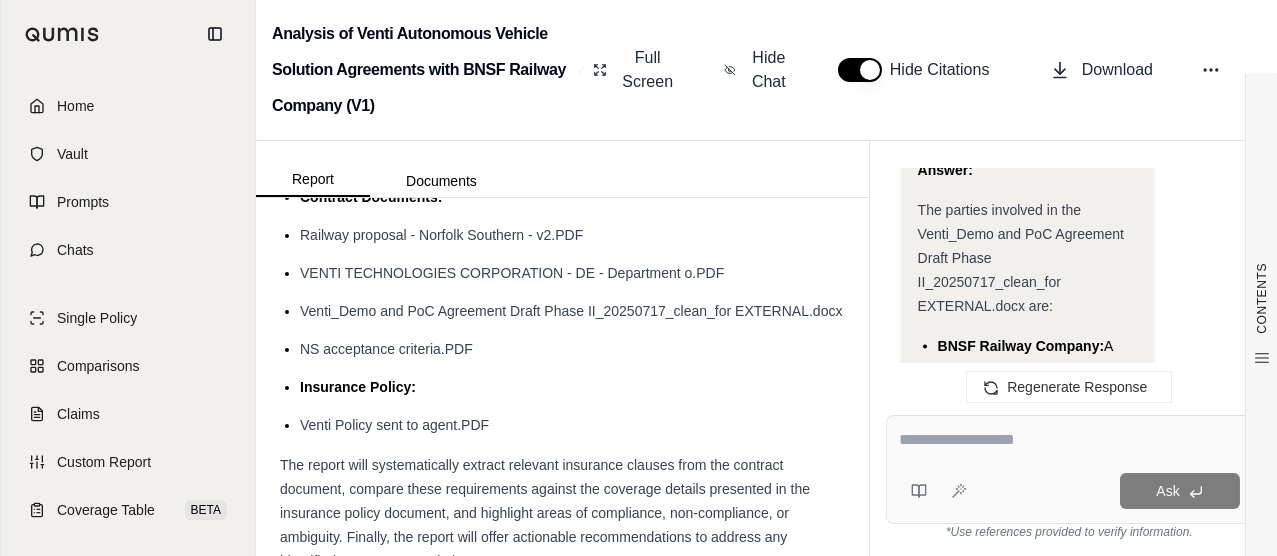 click on "BNSF Railway Company:" at bounding box center (1021, 346) 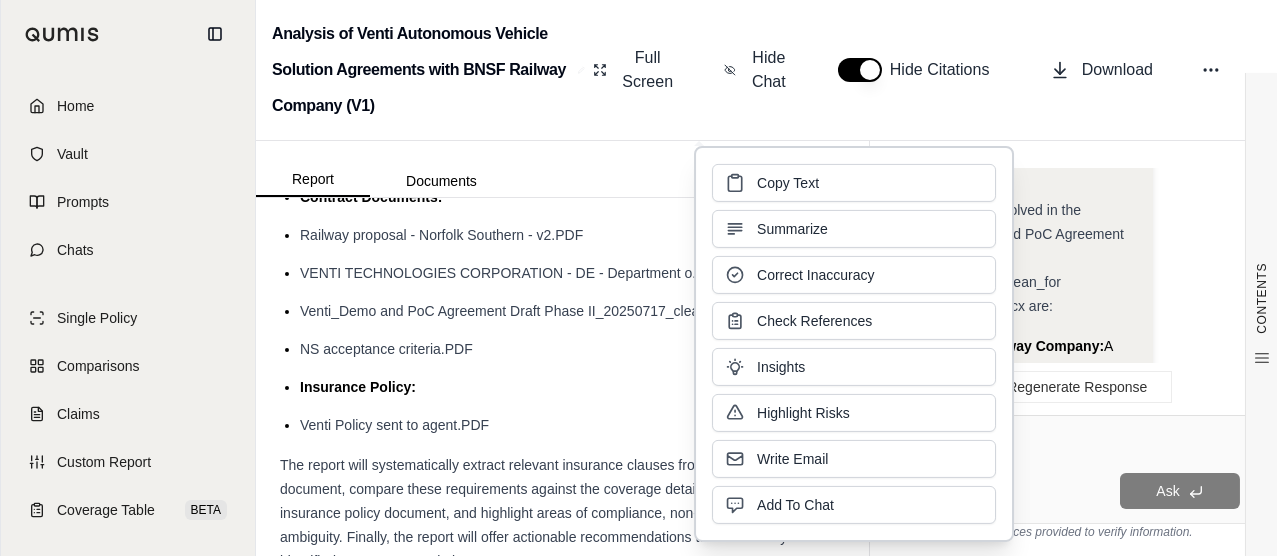 drag, startPoint x: 955, startPoint y: 277, endPoint x: 849, endPoint y: 188, distance: 138.40881 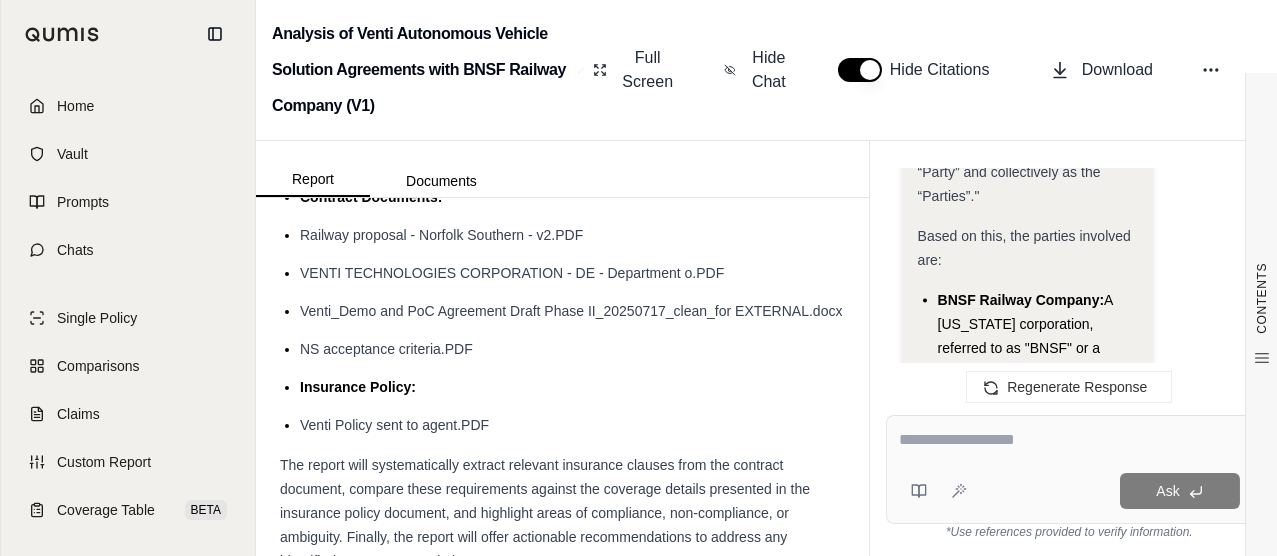 scroll, scrollTop: 15927, scrollLeft: 0, axis: vertical 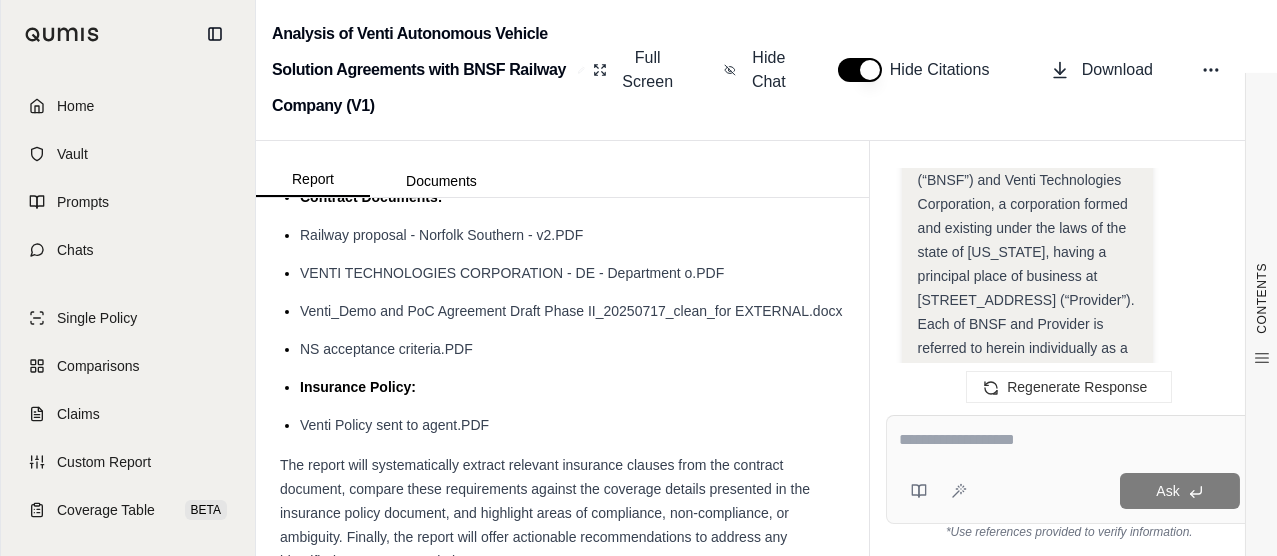 click at bounding box center (1070, 440) 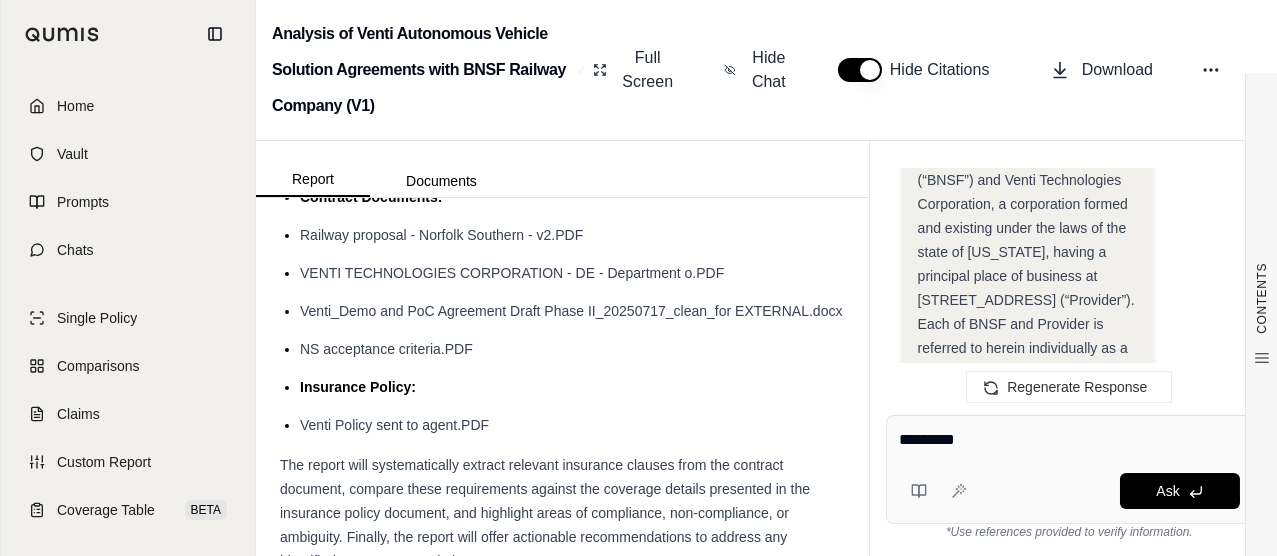 paste on "*****" 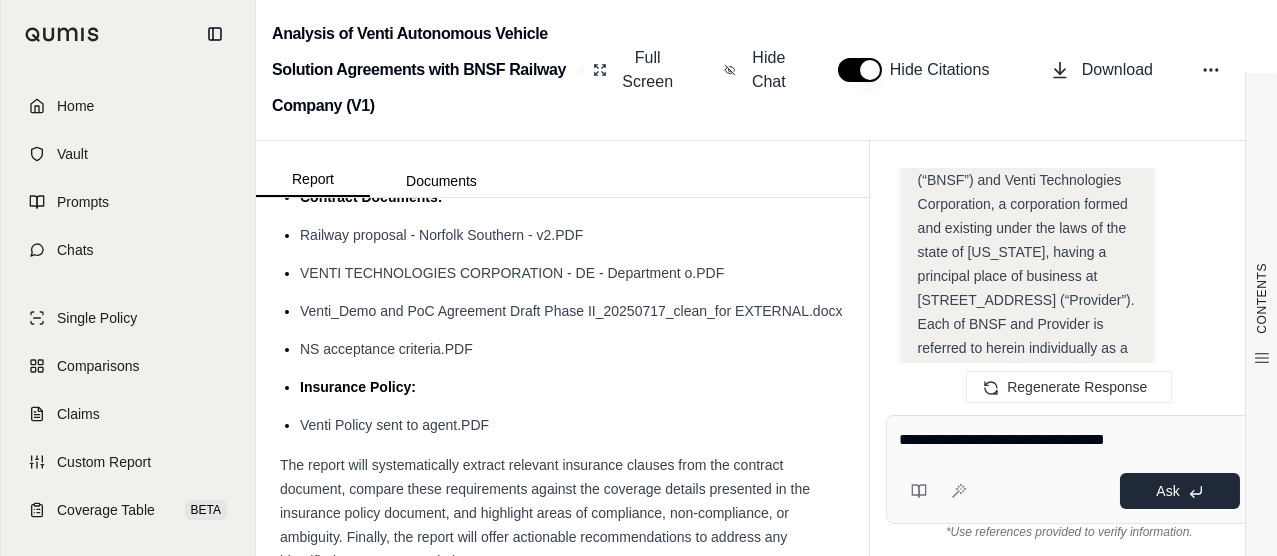 type on "**********" 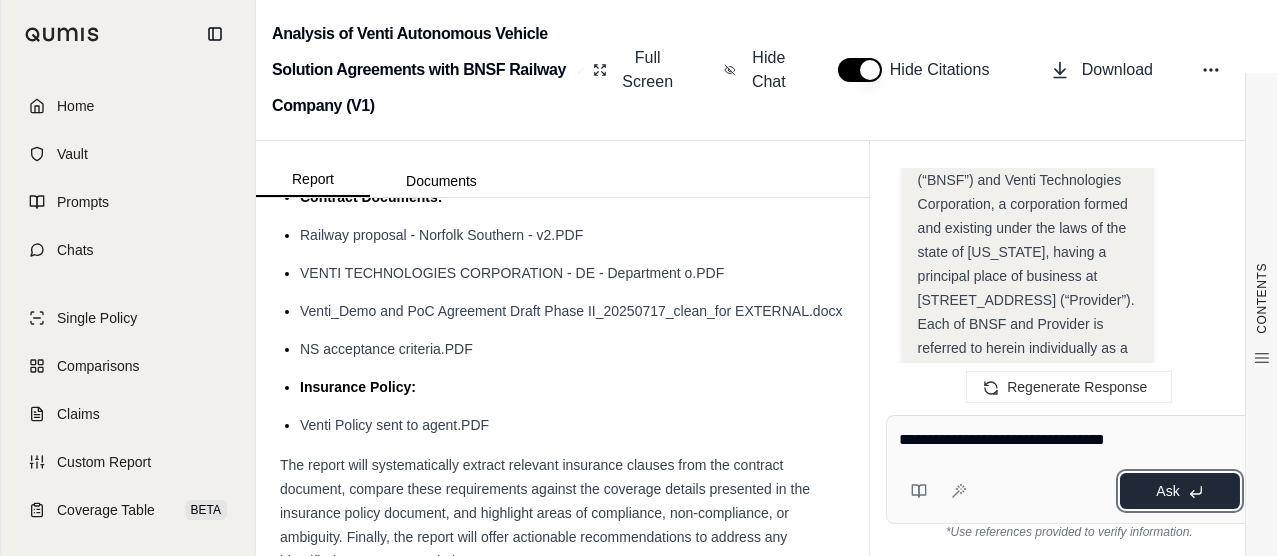 click on "Ask" at bounding box center (1167, 491) 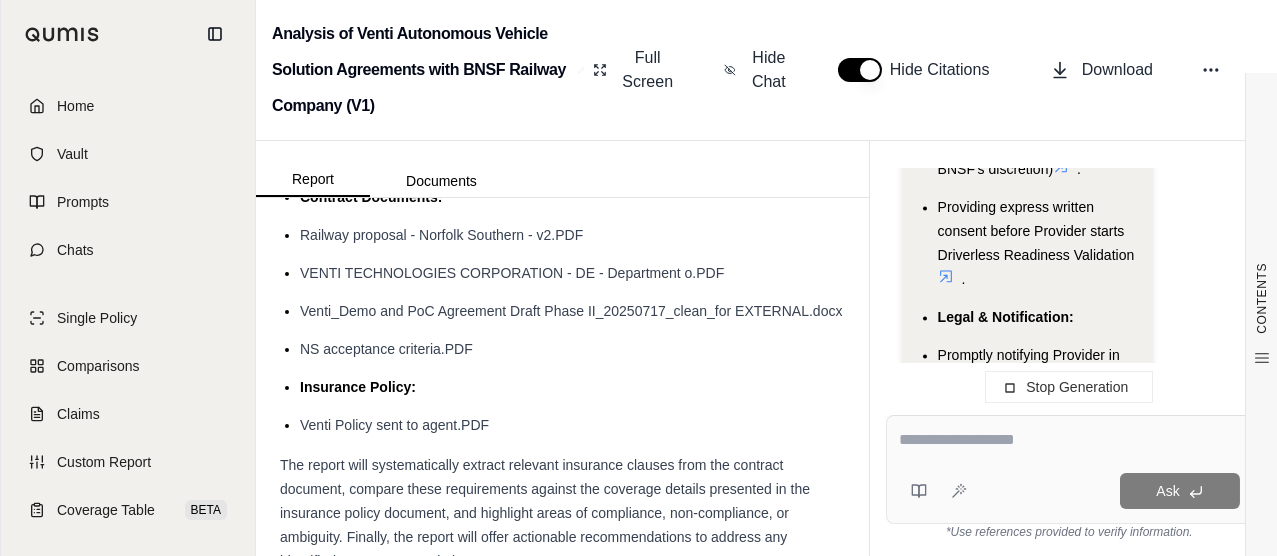 scroll, scrollTop: 19842, scrollLeft: 0, axis: vertical 